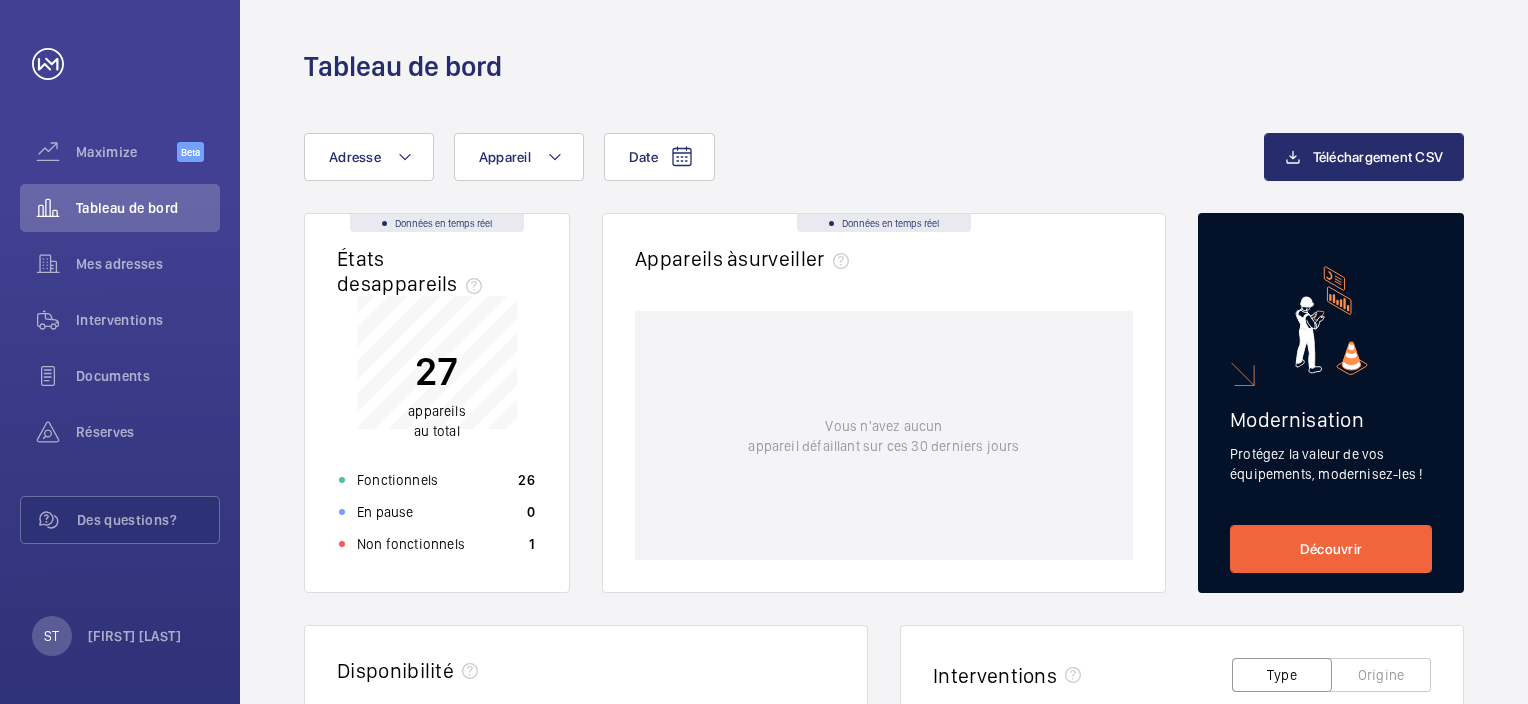 scroll, scrollTop: 0, scrollLeft: 0, axis: both 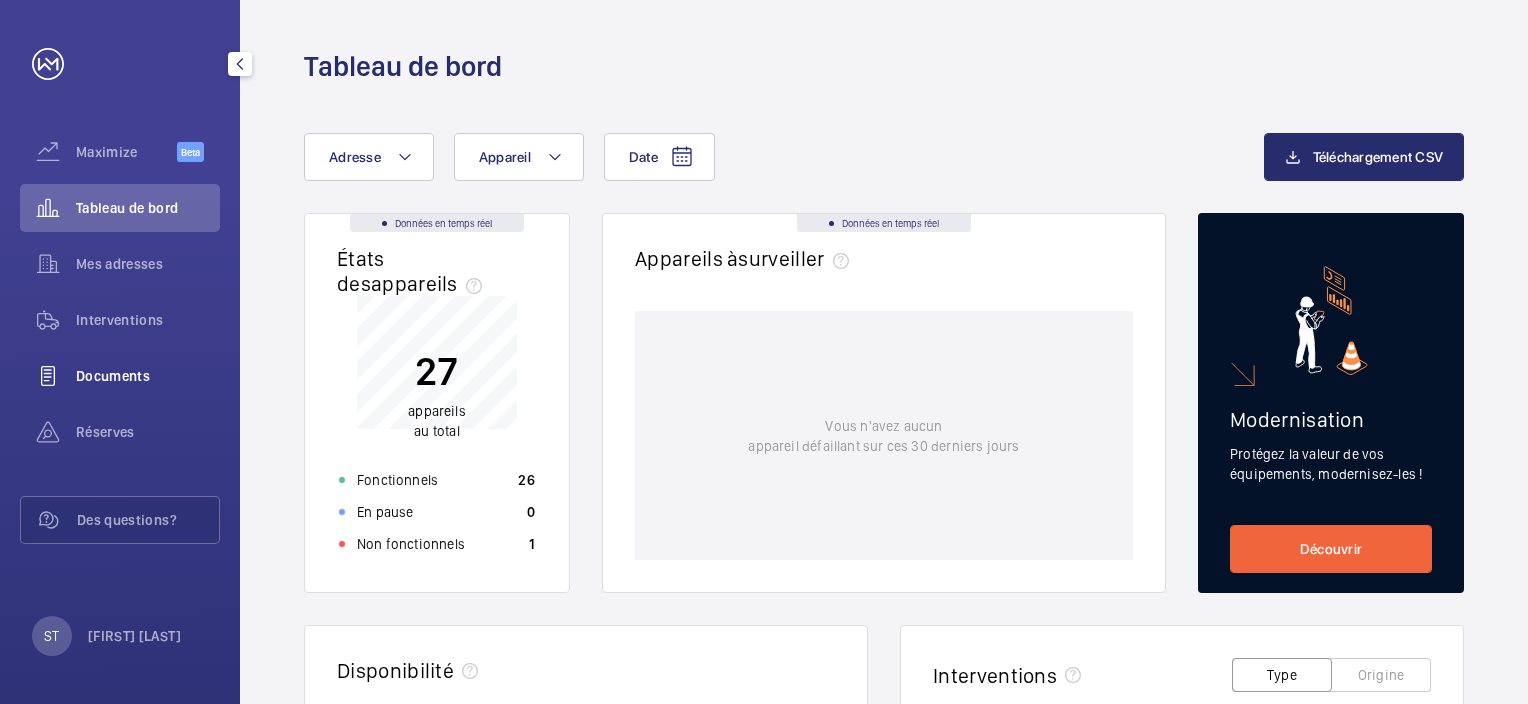click on "Documents" 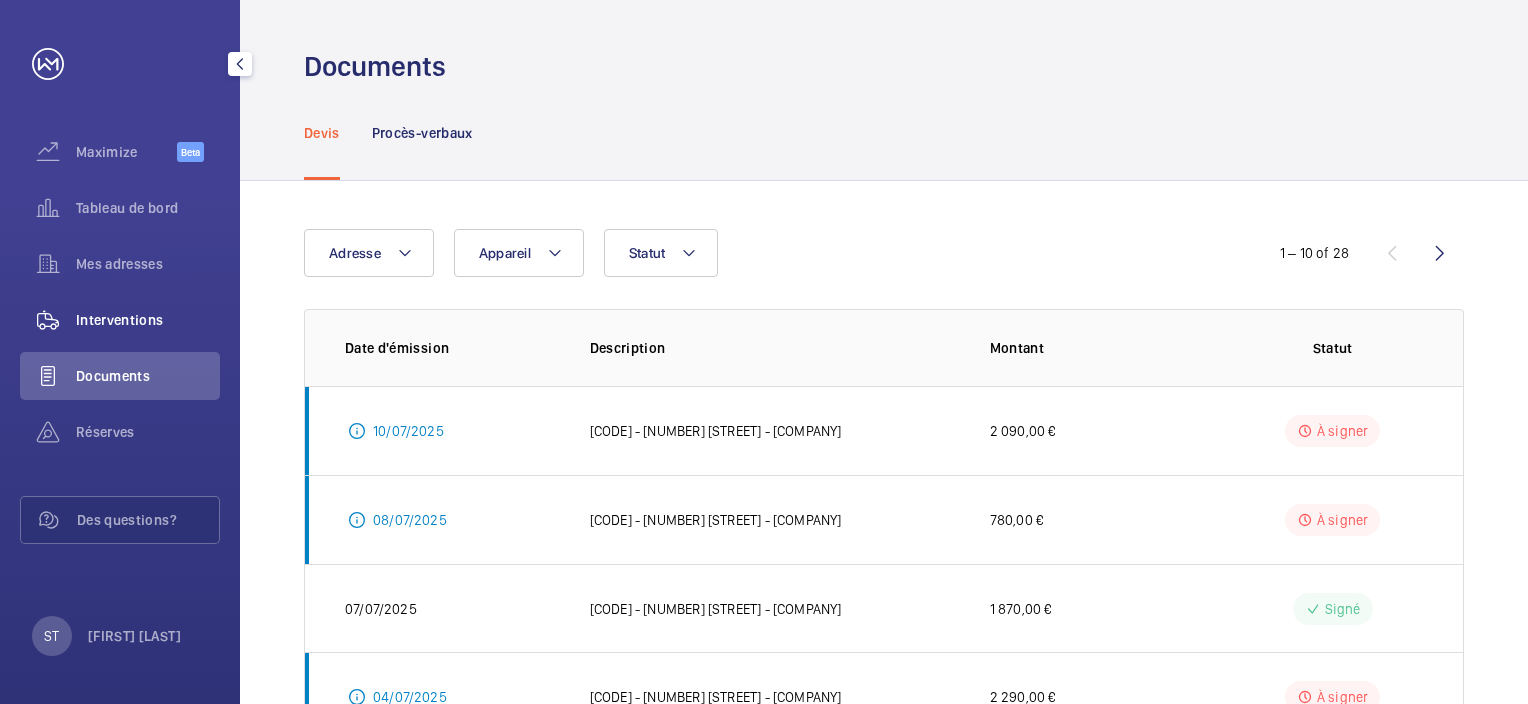 click on "Interventions" 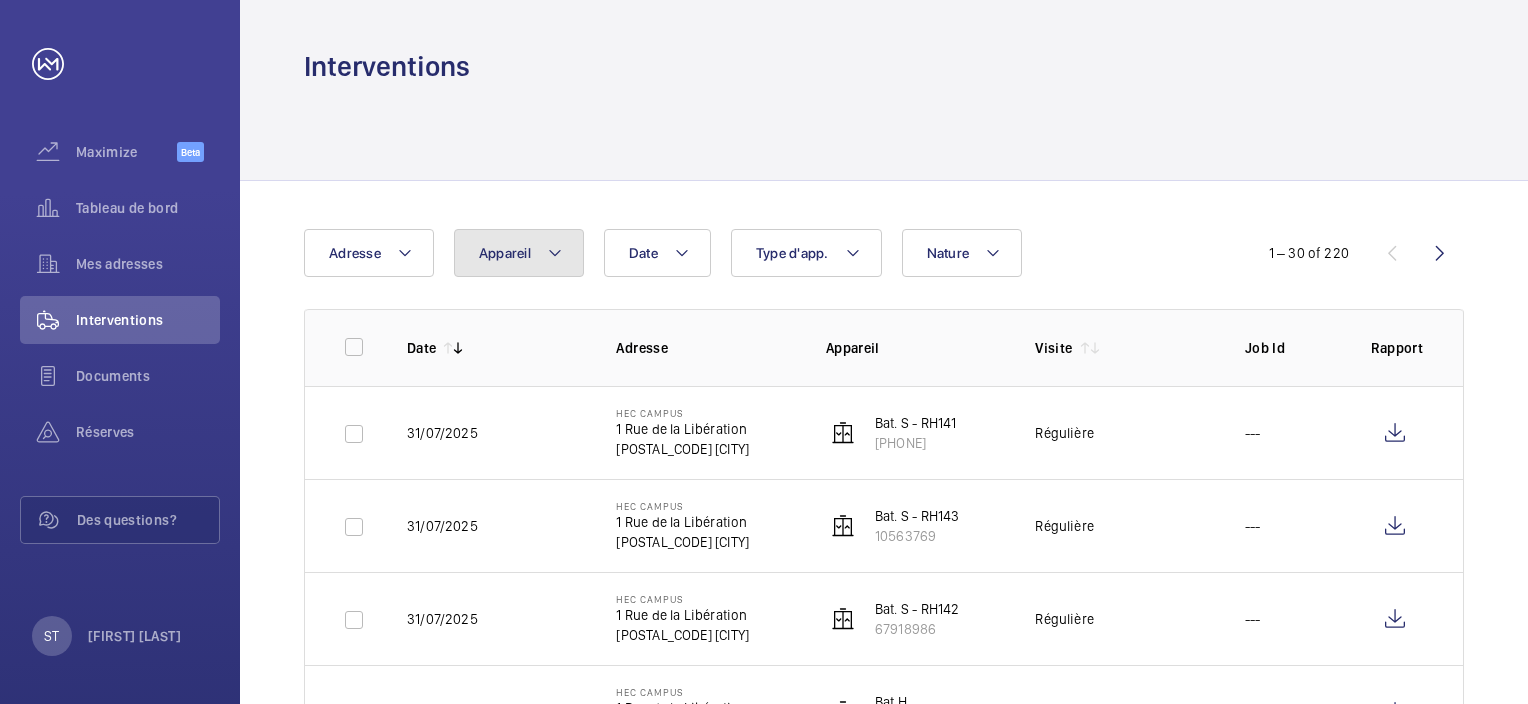 click 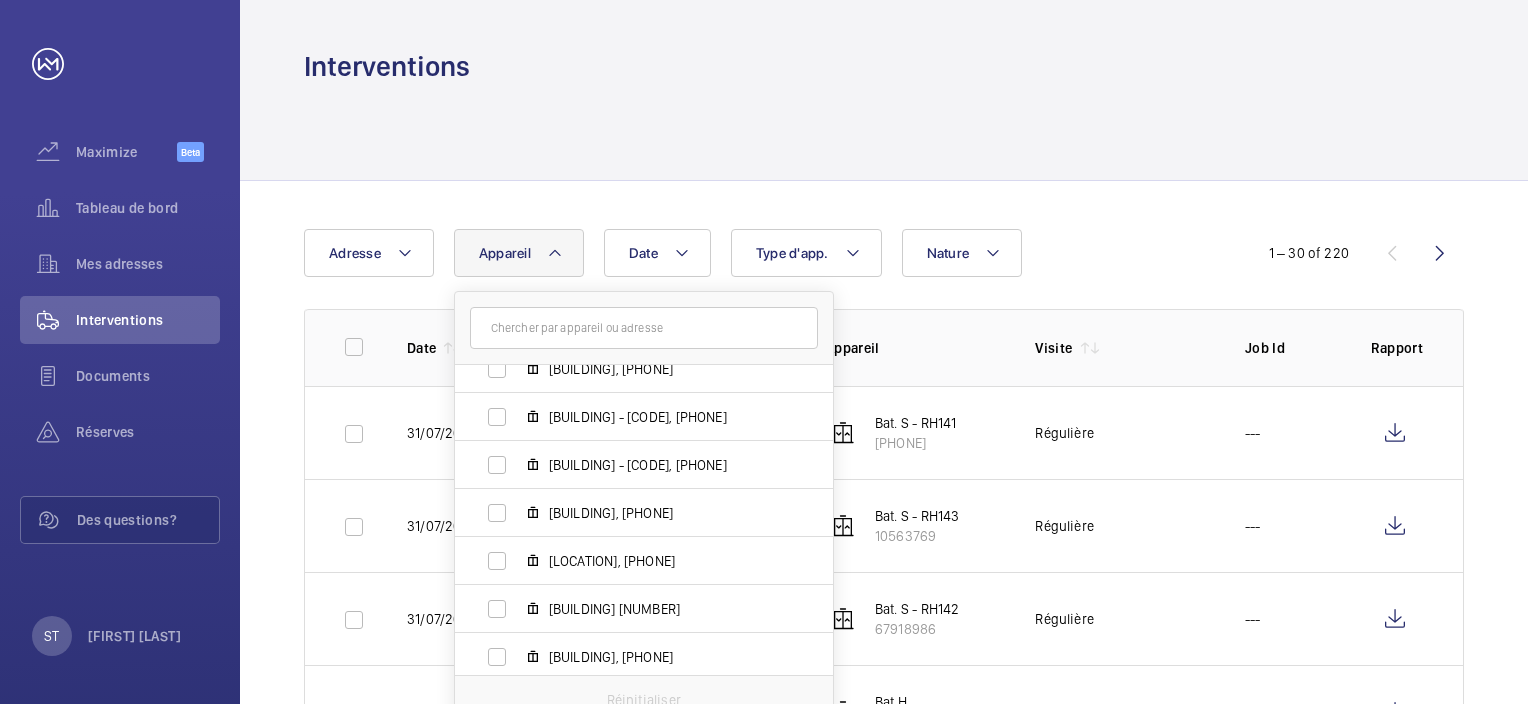 scroll, scrollTop: 1033, scrollLeft: 0, axis: vertical 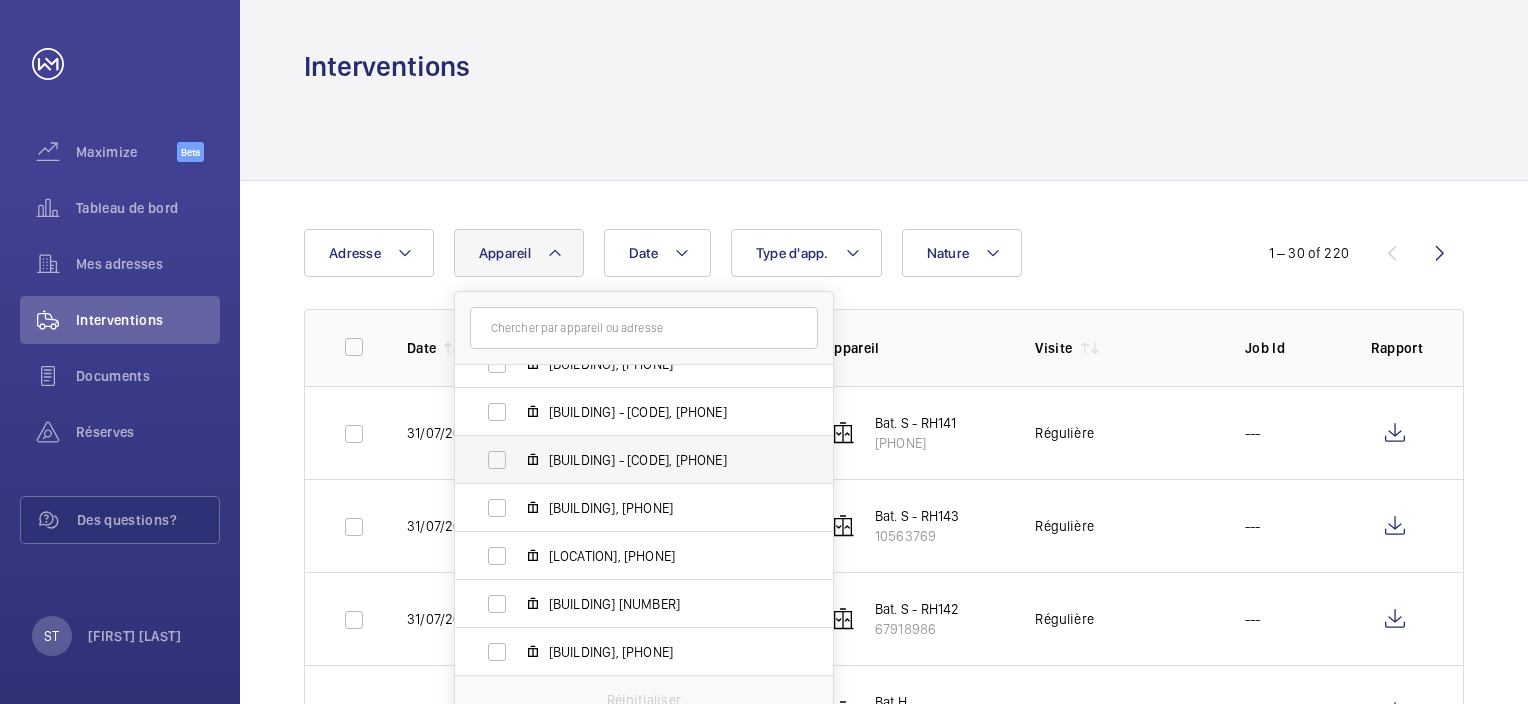 click on "[BUILDING] - [CODE], [PHONE]" at bounding box center (628, 460) 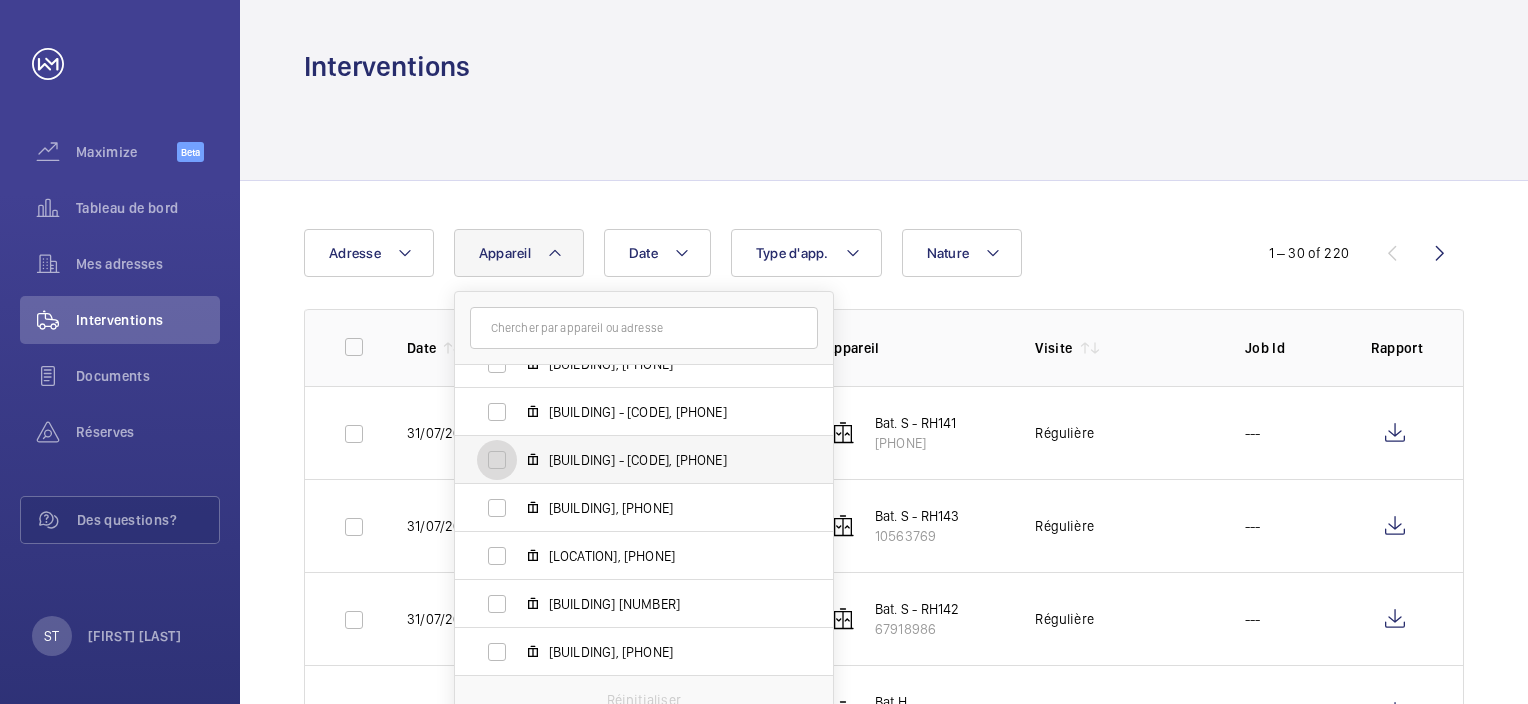 click on "[BUILDING] - [CODE], [PHONE]" at bounding box center (497, 460) 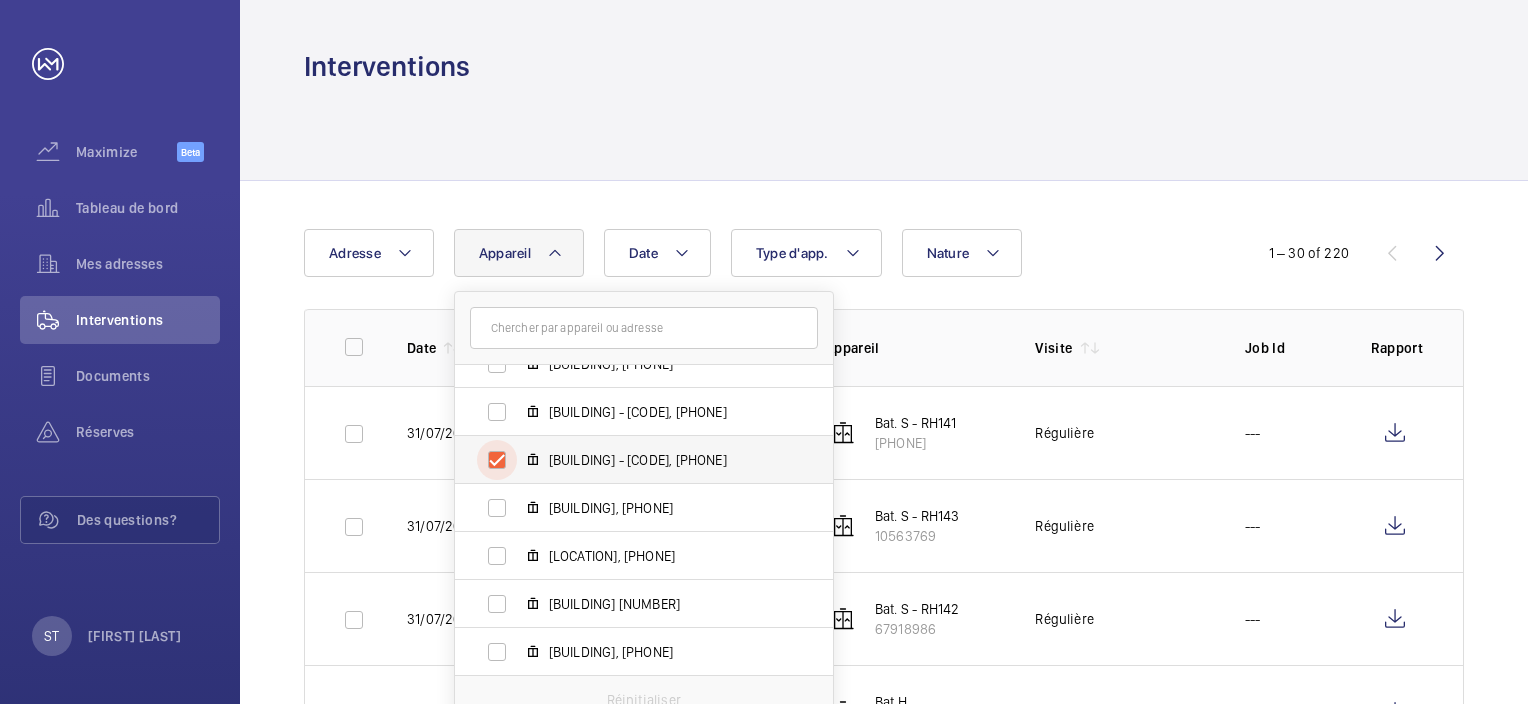 checkbox on "true" 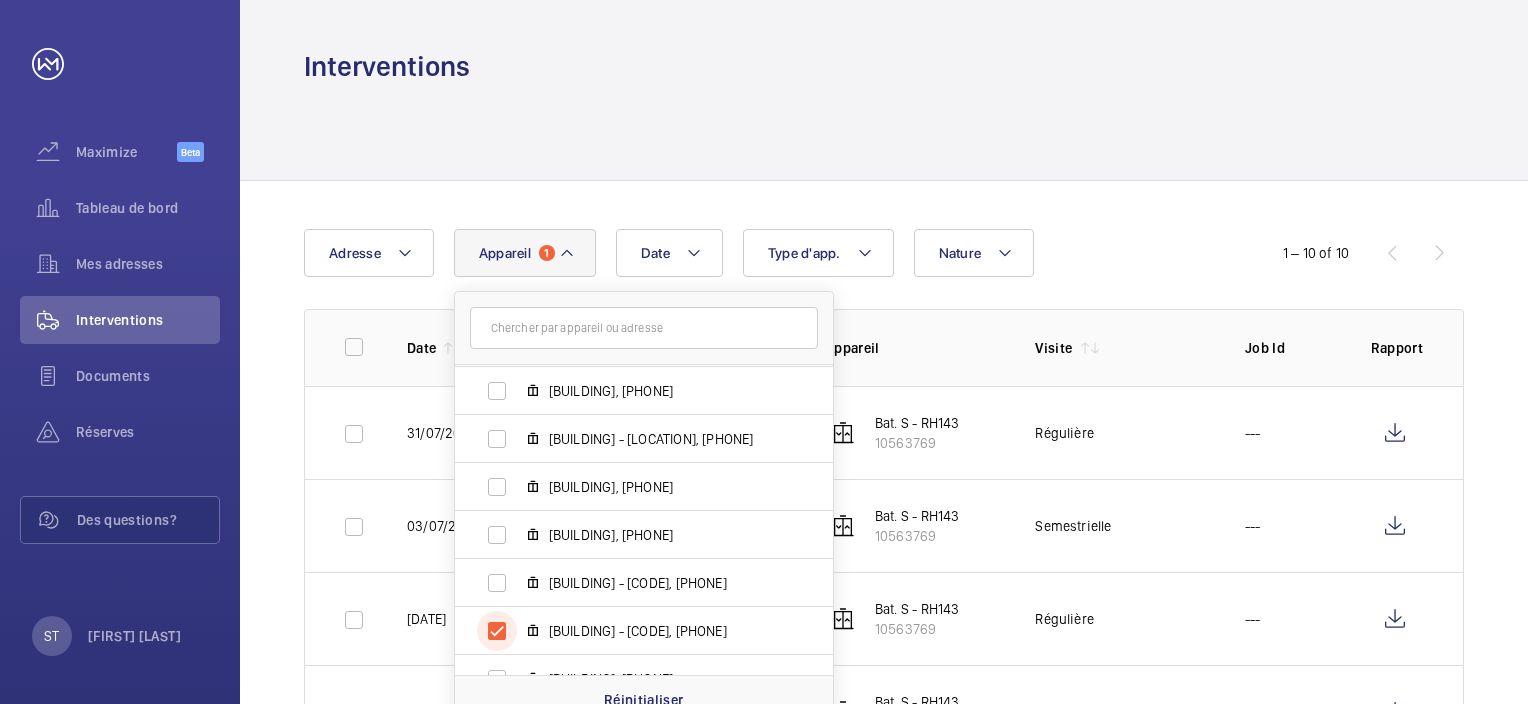 scroll, scrollTop: 834, scrollLeft: 0, axis: vertical 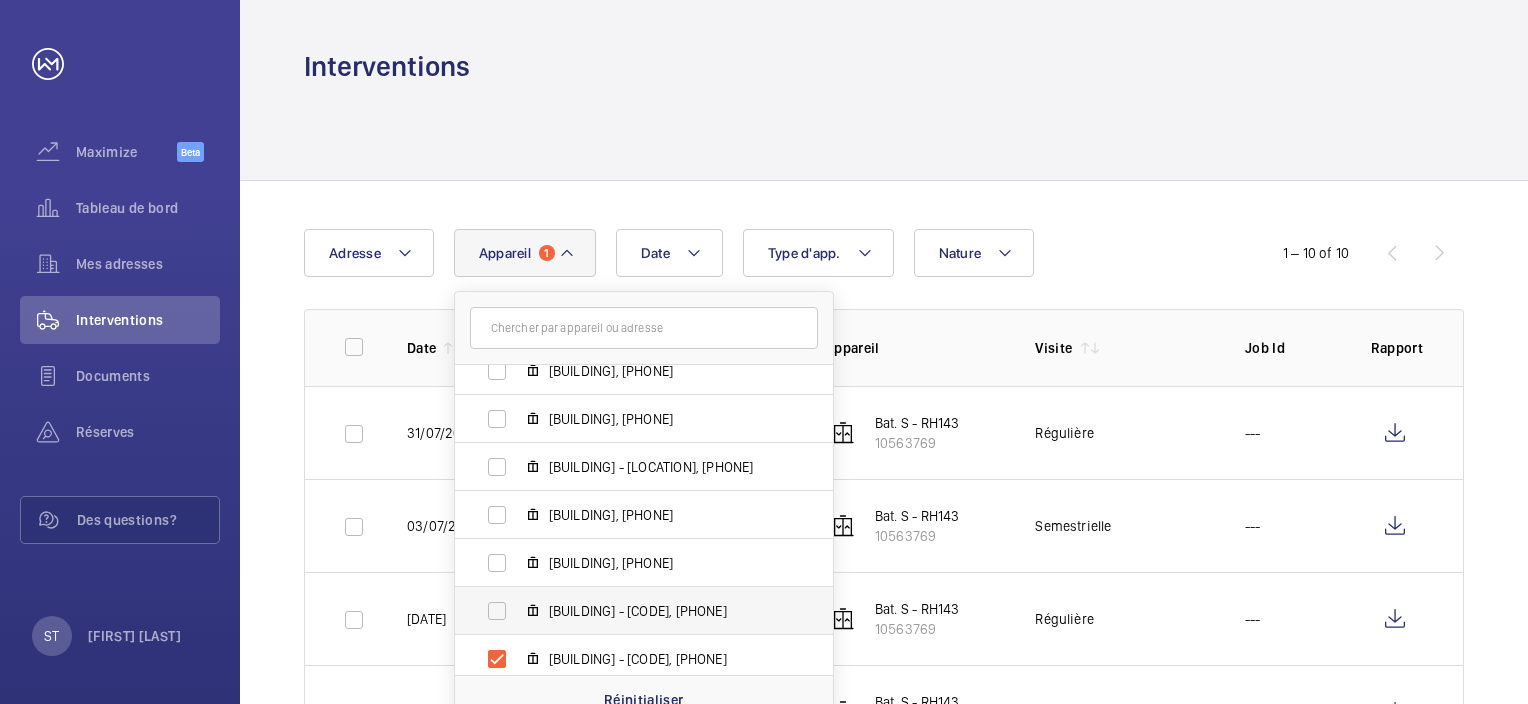 click on "[BUILDING] - [CODE], [PHONE]" at bounding box center (628, 611) 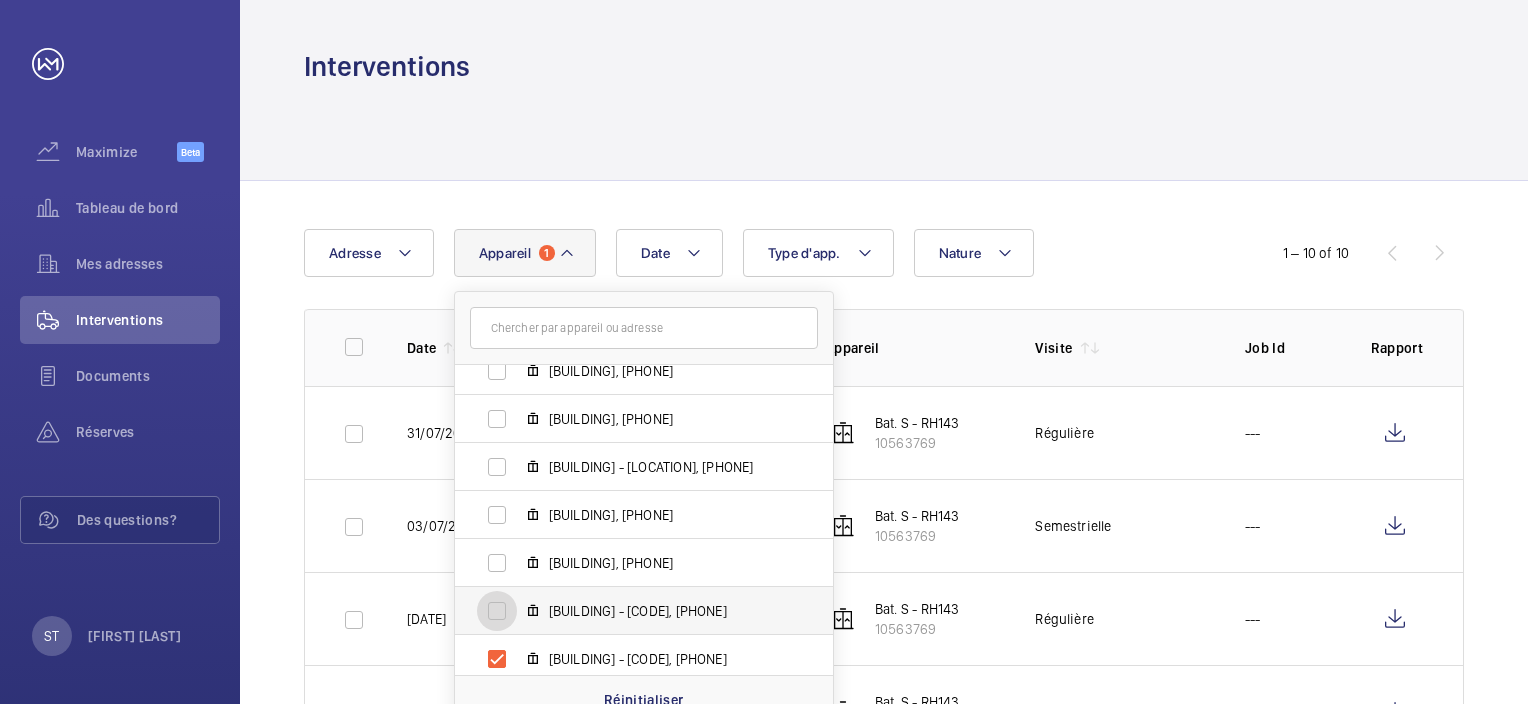 click on "[BUILDING] - [CODE], [PHONE]" at bounding box center [497, 611] 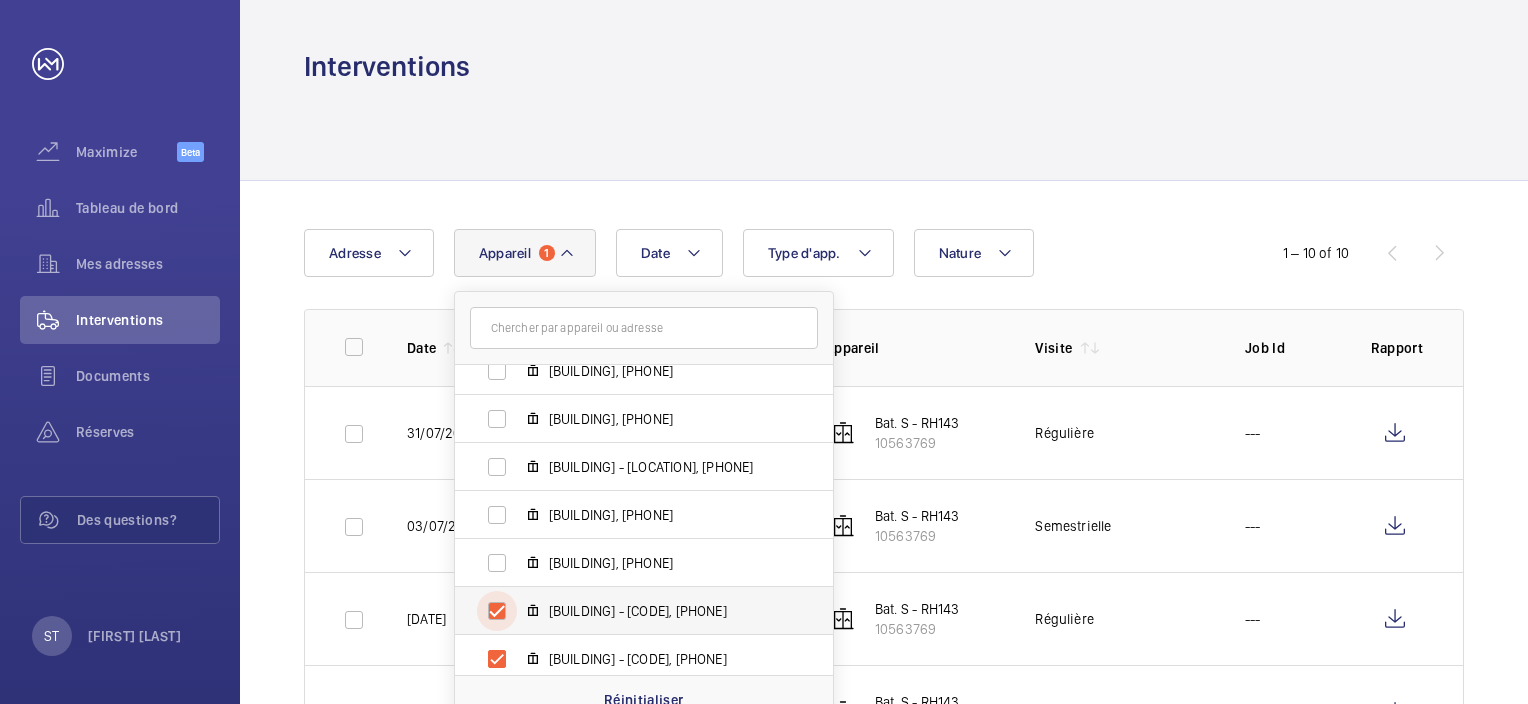 checkbox on "true" 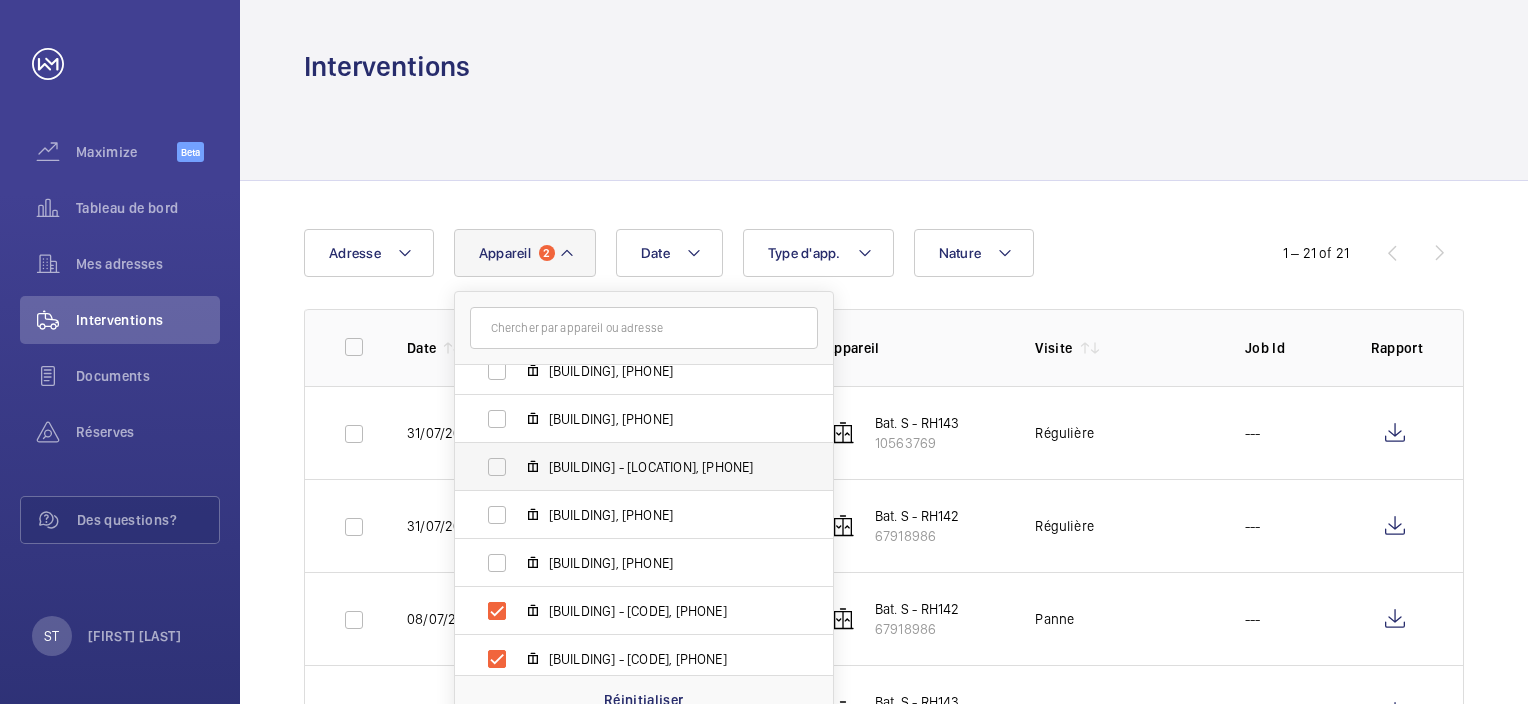 click on "[BUILDING] - [LOCATION], [PHONE]" at bounding box center (628, 467) 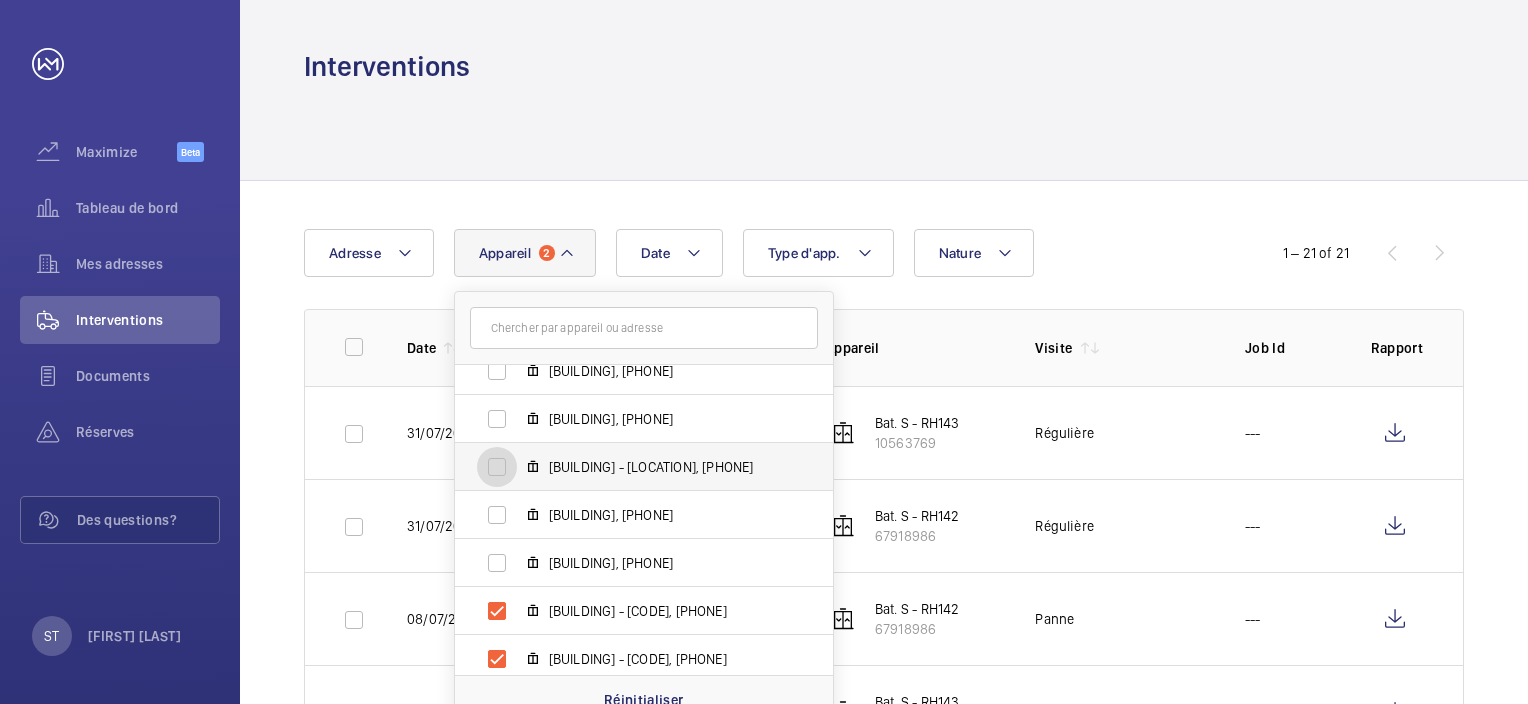 click on "[BUILDING] - [LOCATION], [PHONE]" at bounding box center (497, 467) 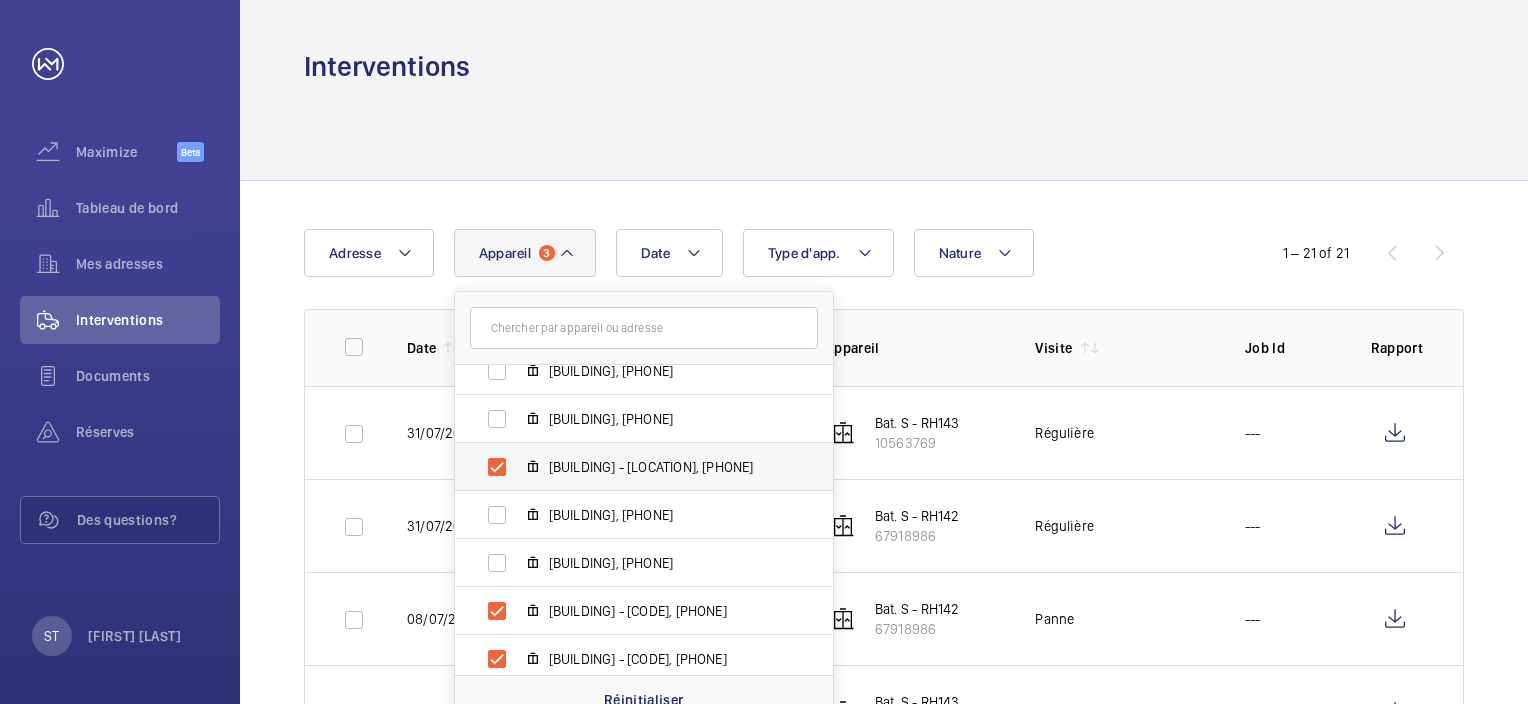 click on "[BUILDING] - [LOCATION], [PHONE]" at bounding box center (628, 467) 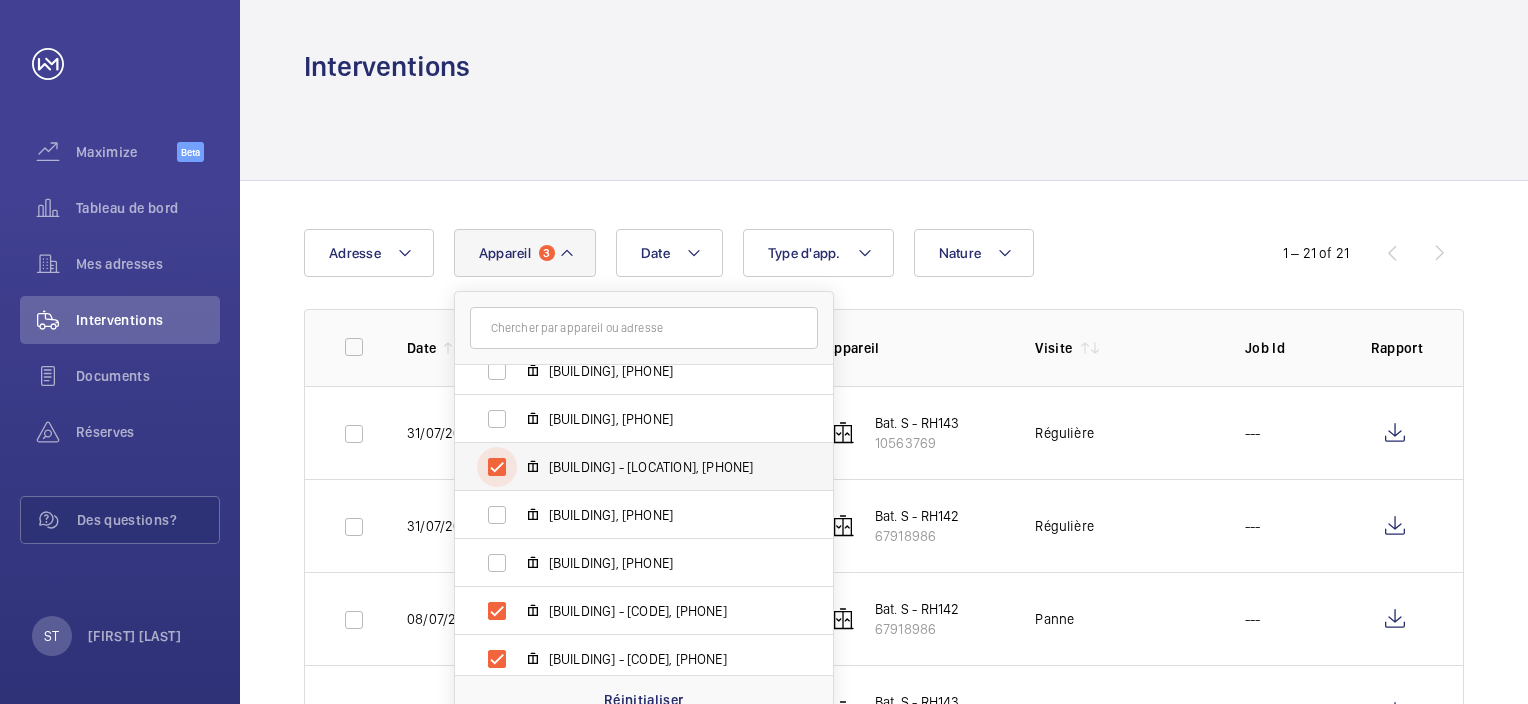 click on "[BUILDING] - [LOCATION], [PHONE]" at bounding box center (497, 467) 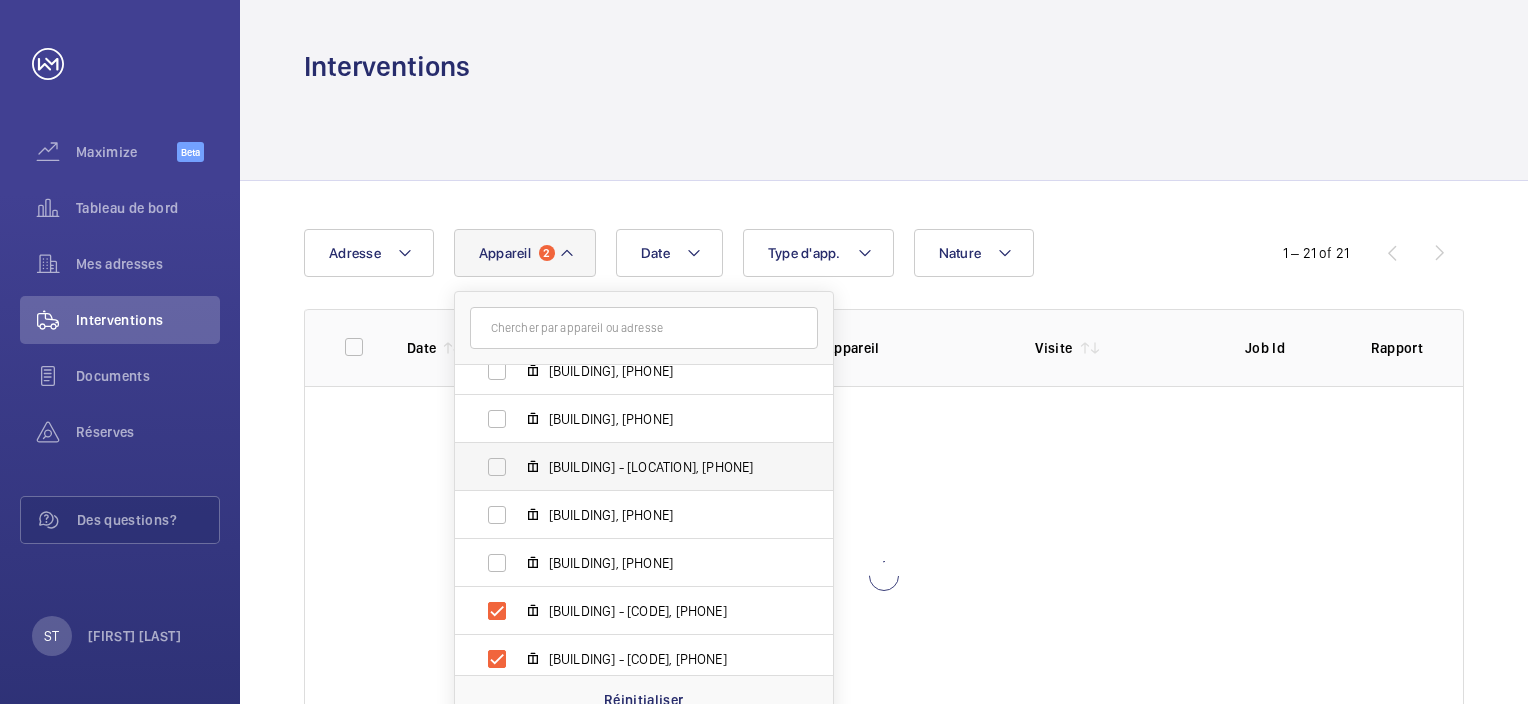 click on "[BUILDING] - [LOCATION], [PHONE]" at bounding box center [628, 467] 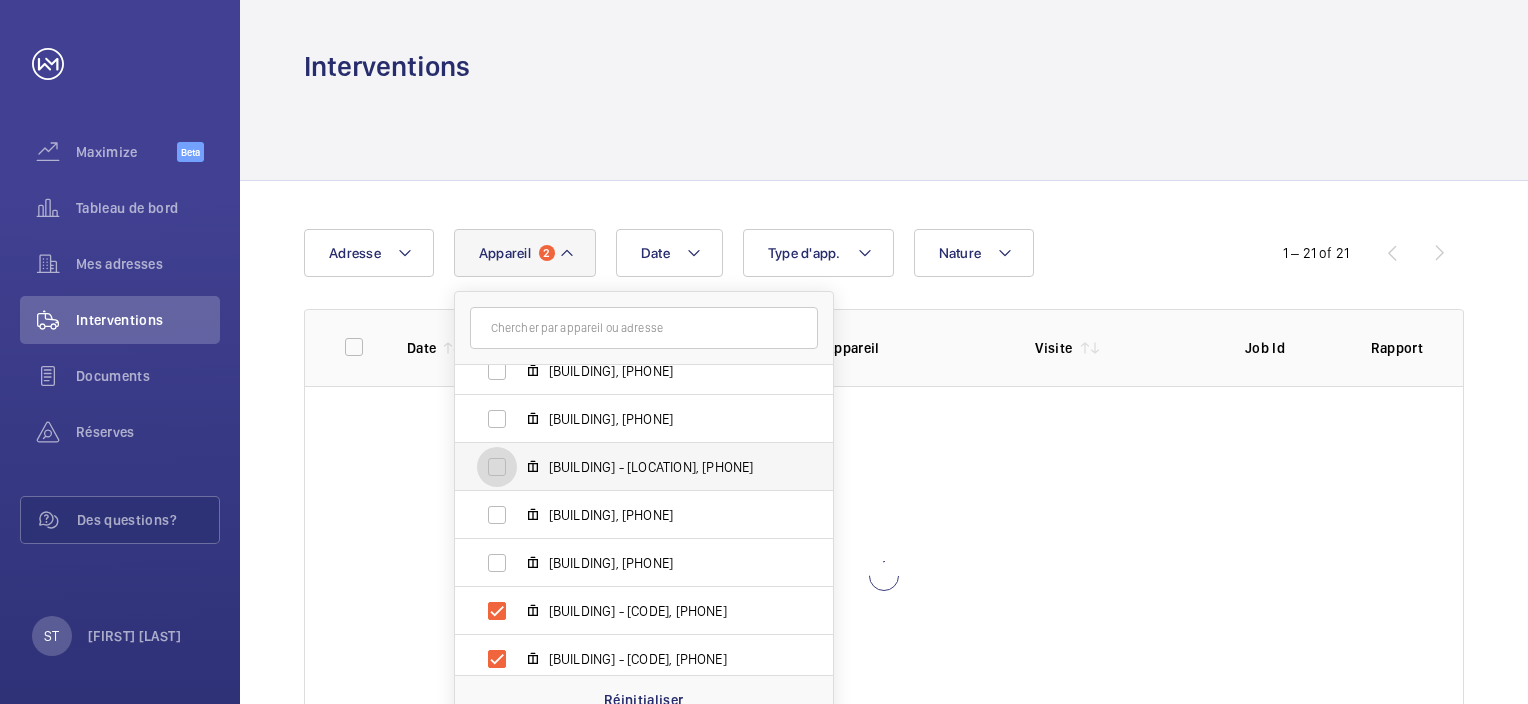 click on "[BUILDING] - [LOCATION], [PHONE]" at bounding box center (497, 467) 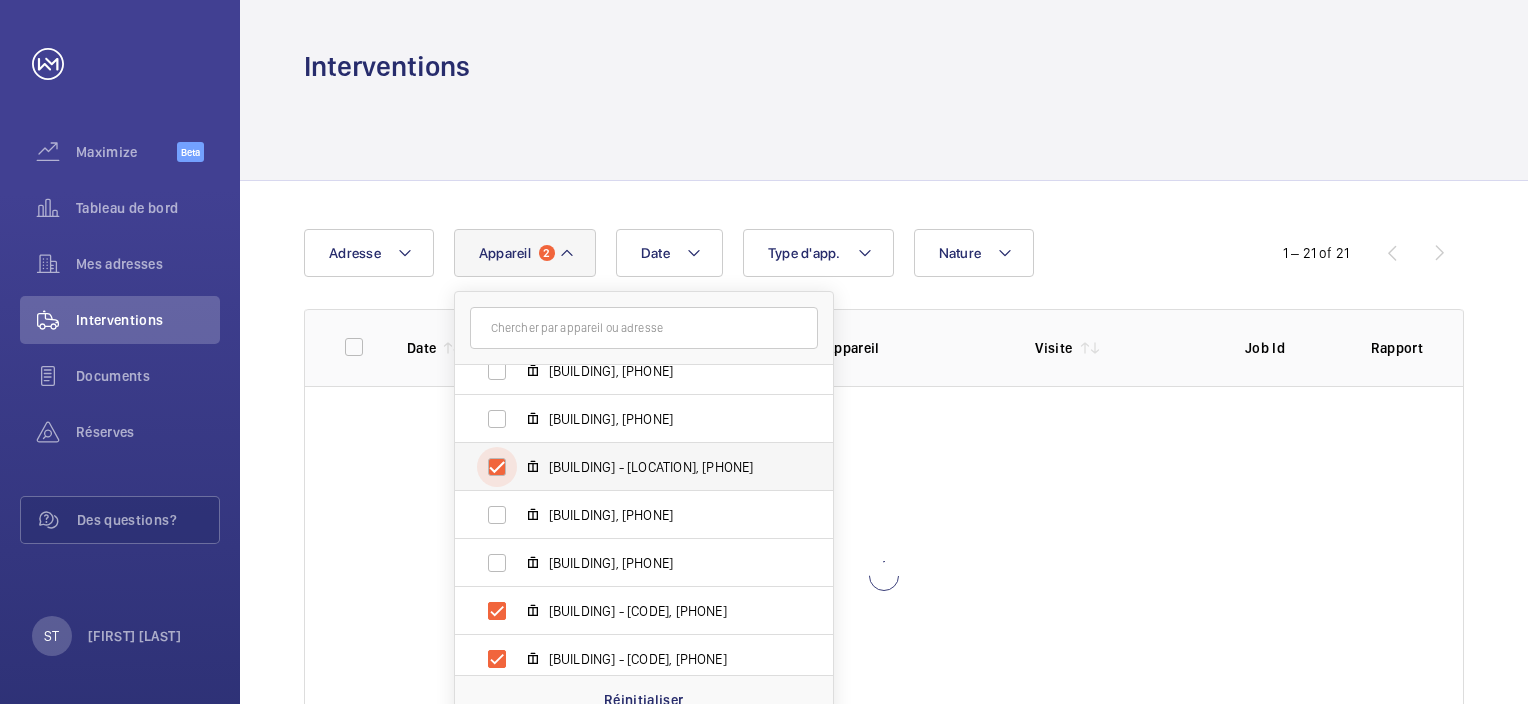 checkbox on "true" 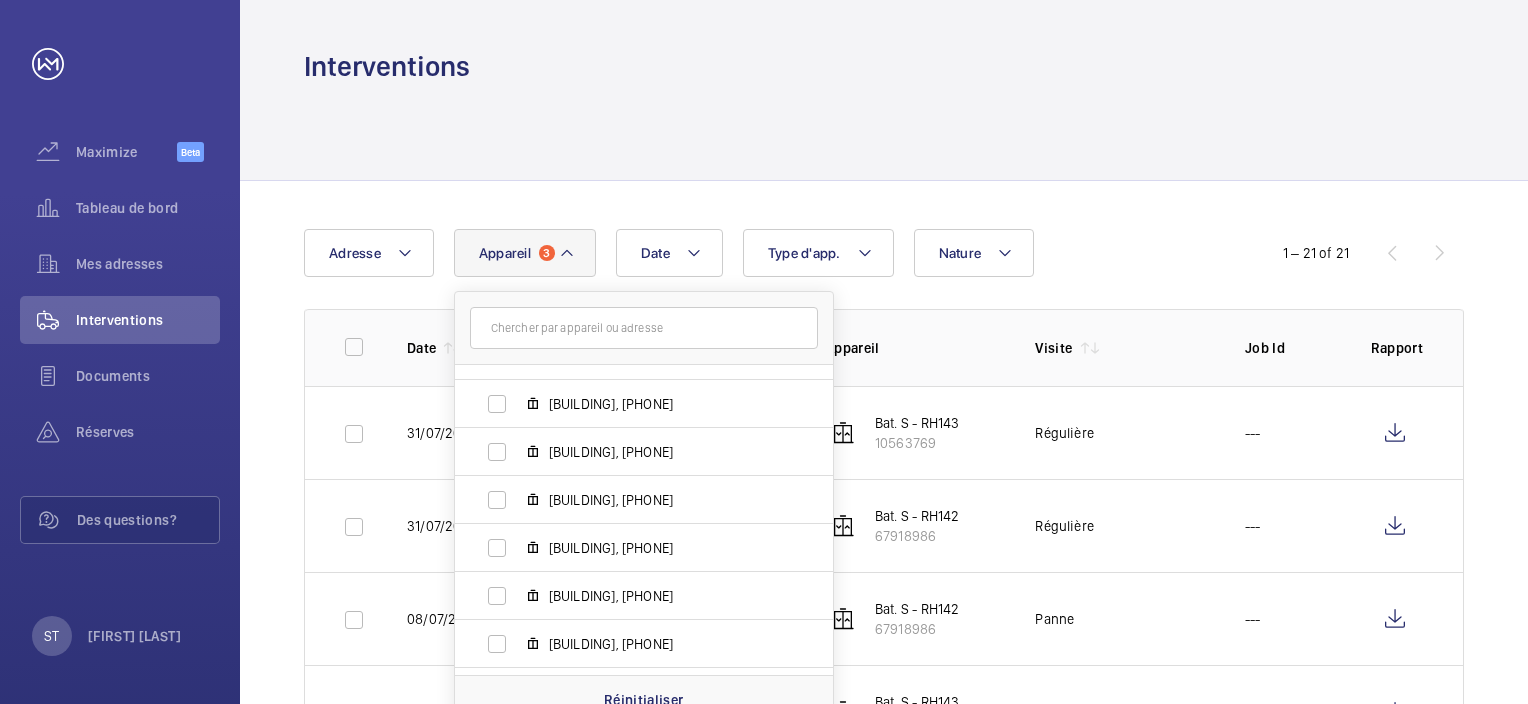 scroll, scrollTop: 534, scrollLeft: 0, axis: vertical 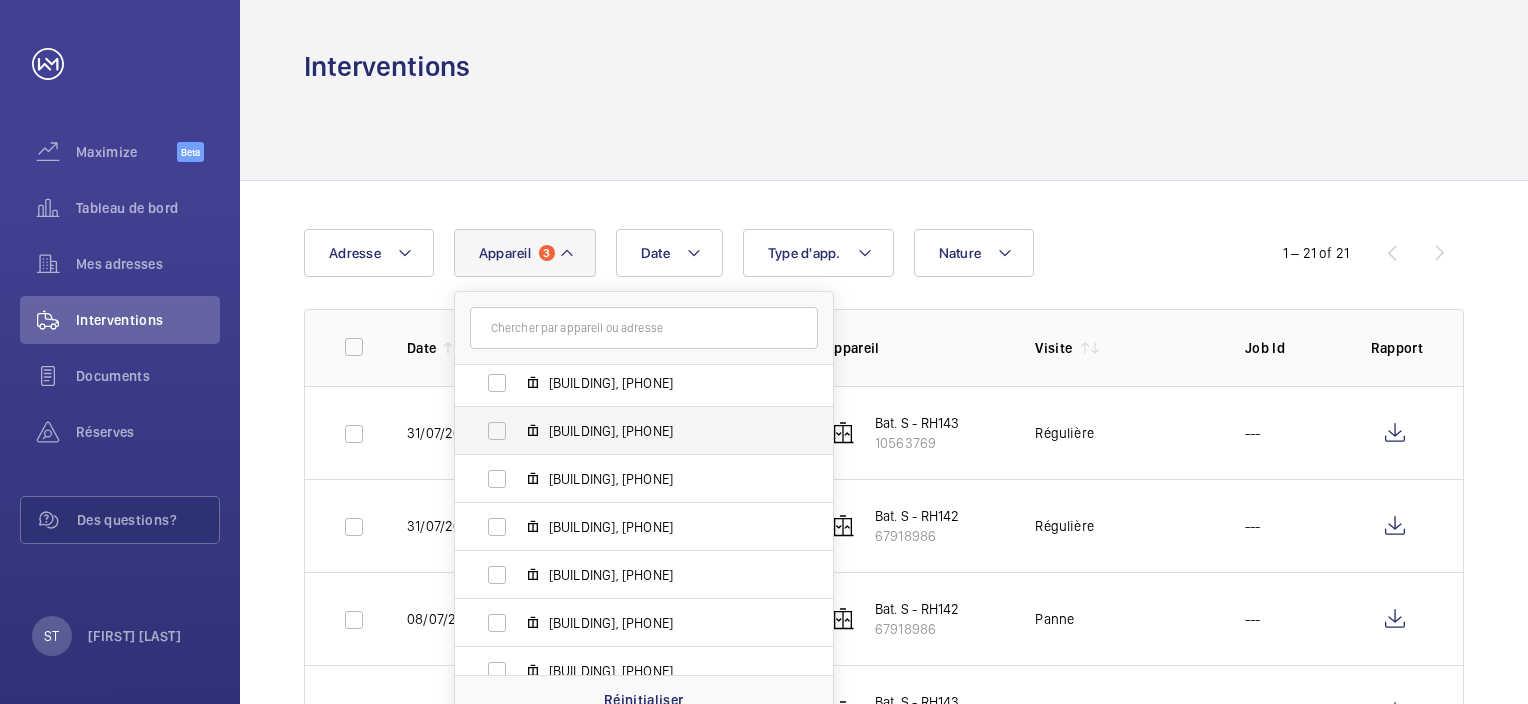 click on "[BUILDING], [PHONE]" at bounding box center (628, 431) 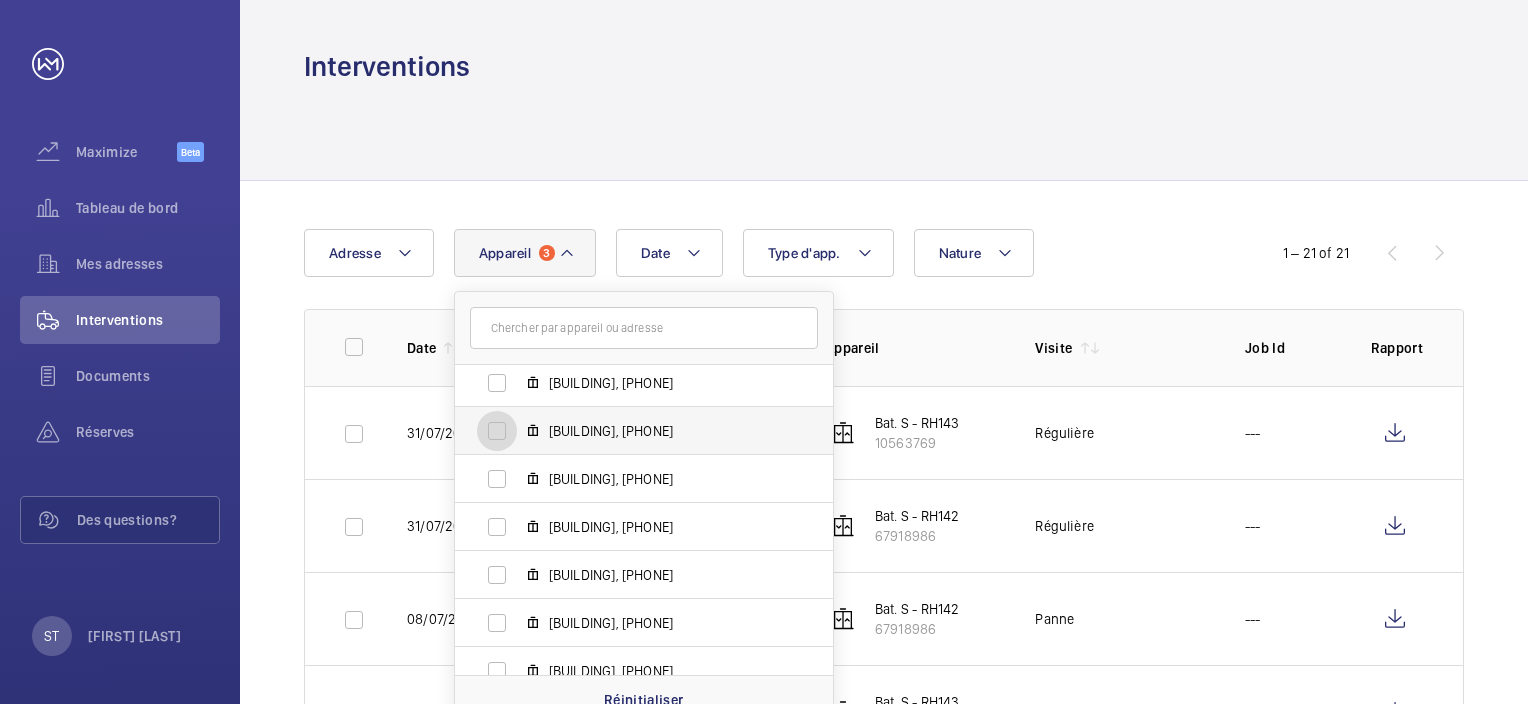 click on "[BUILDING], [PHONE]" at bounding box center [497, 431] 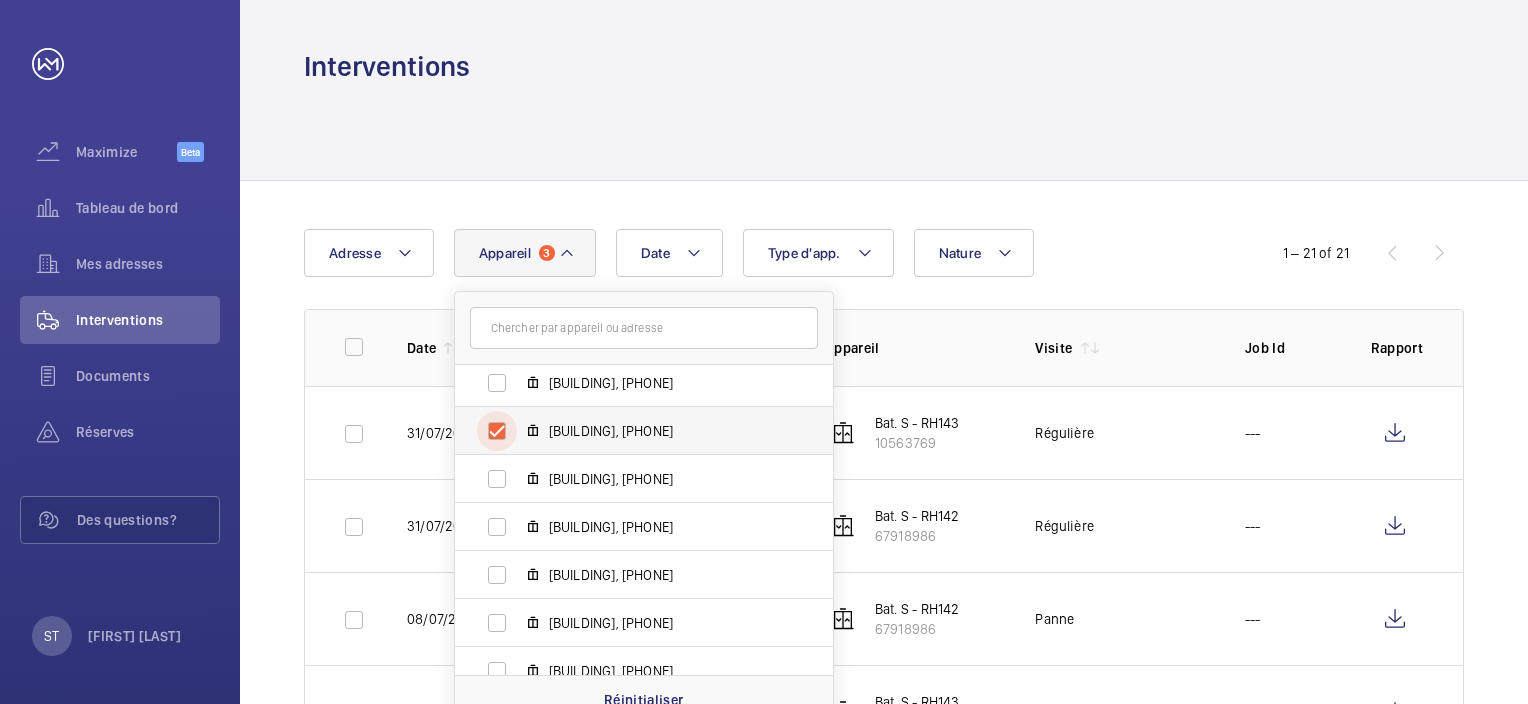 checkbox on "true" 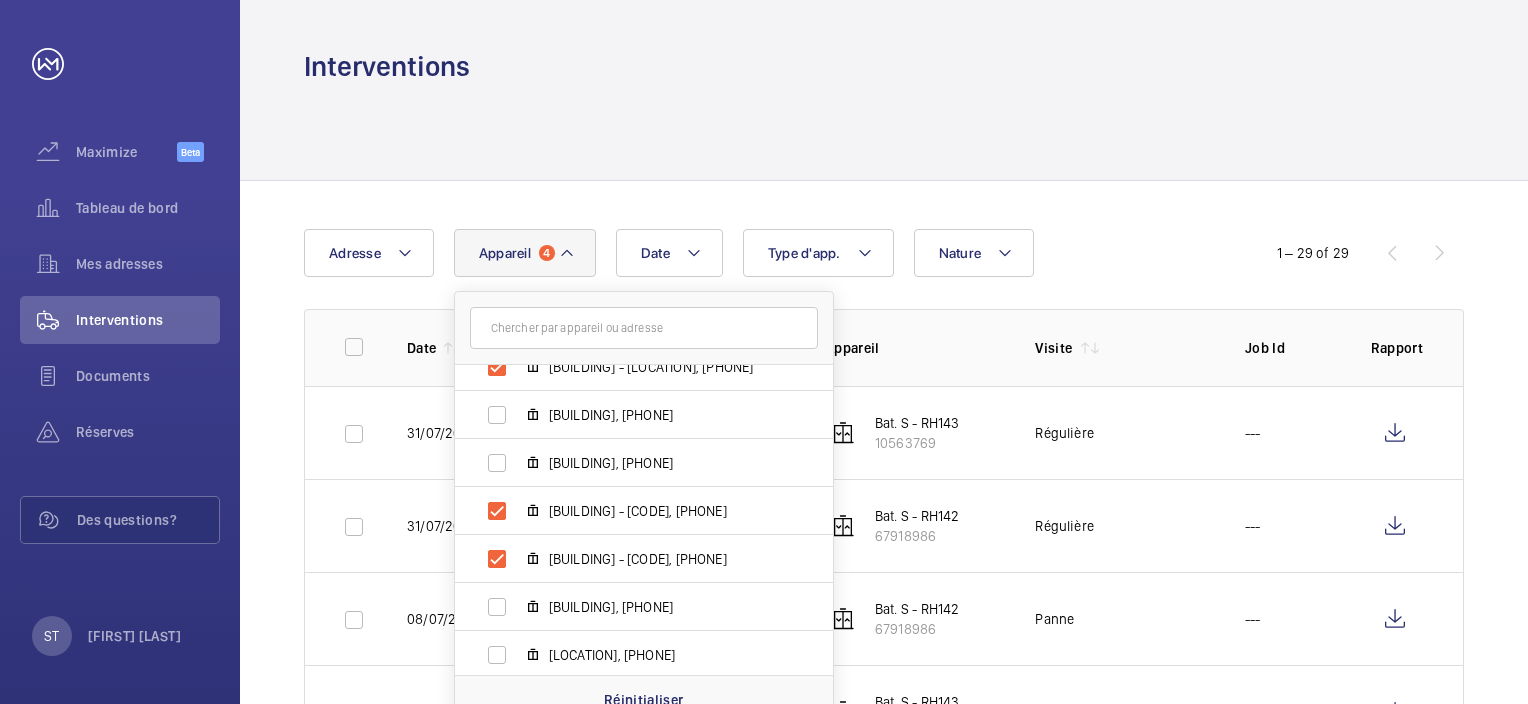 scroll, scrollTop: 1033, scrollLeft: 0, axis: vertical 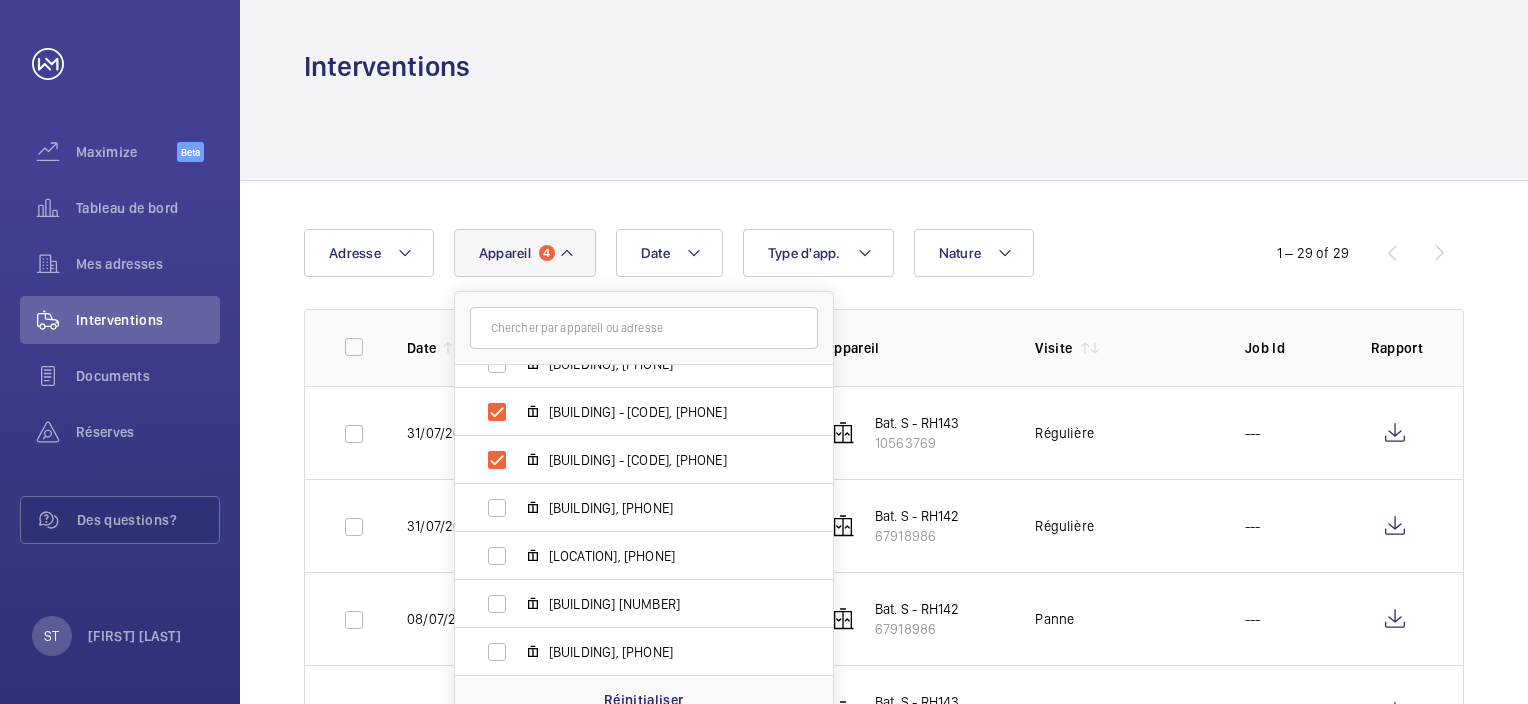 click 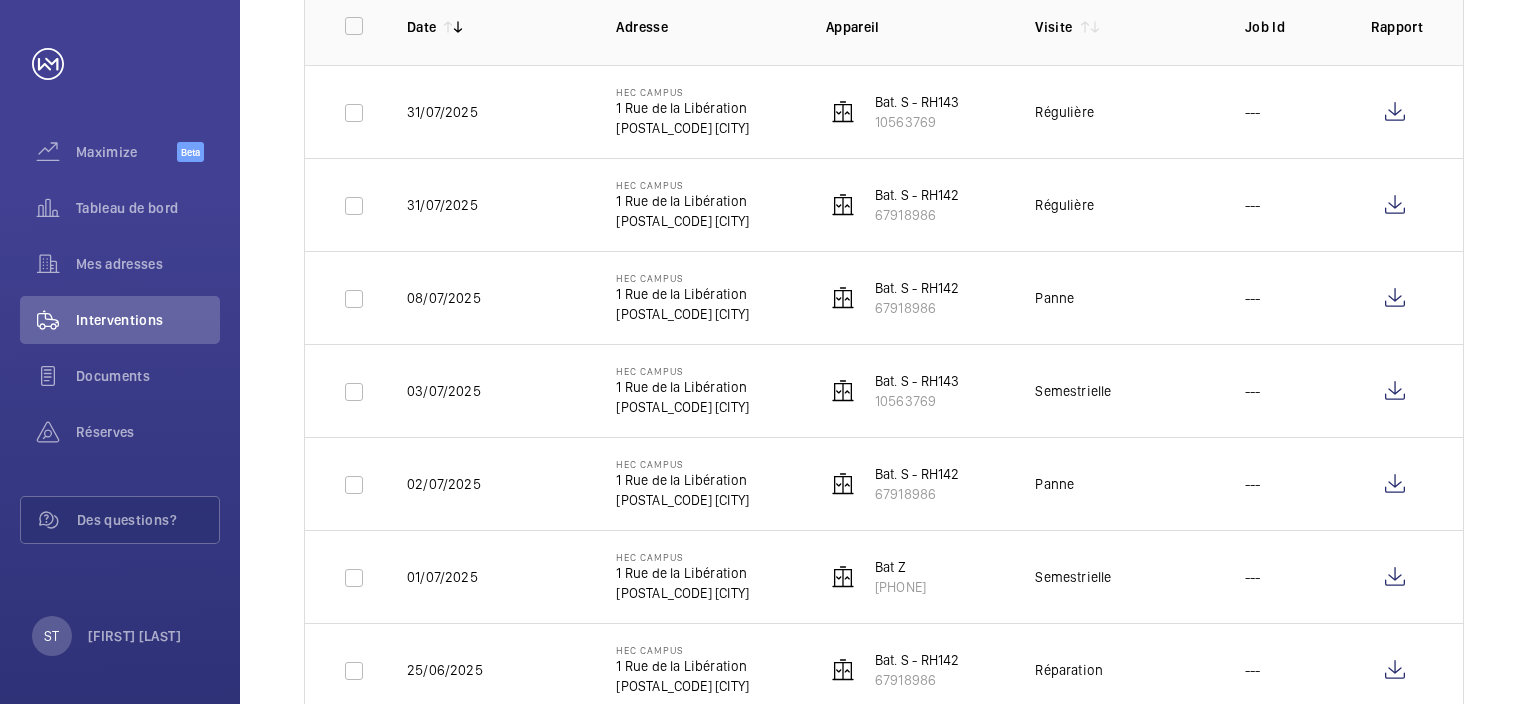 scroll, scrollTop: 0, scrollLeft: 0, axis: both 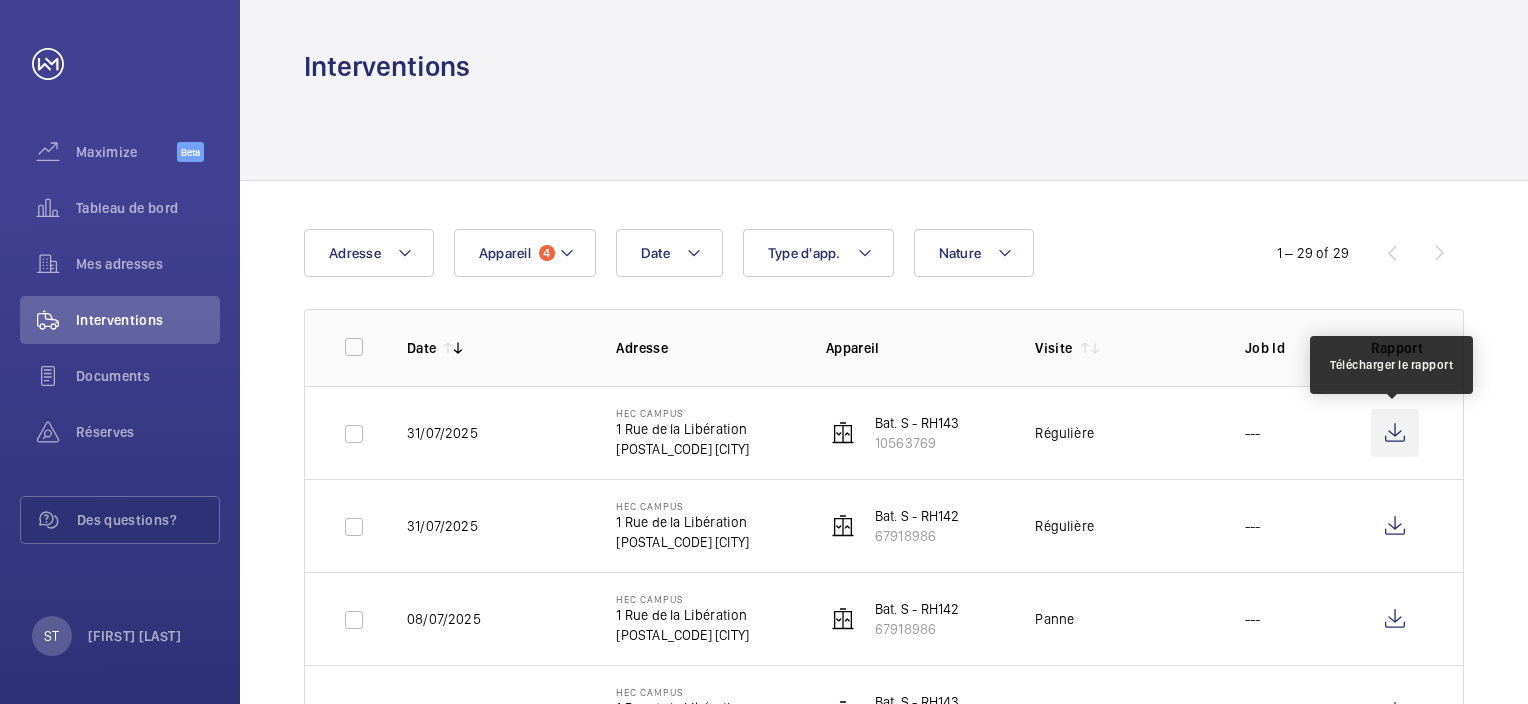click 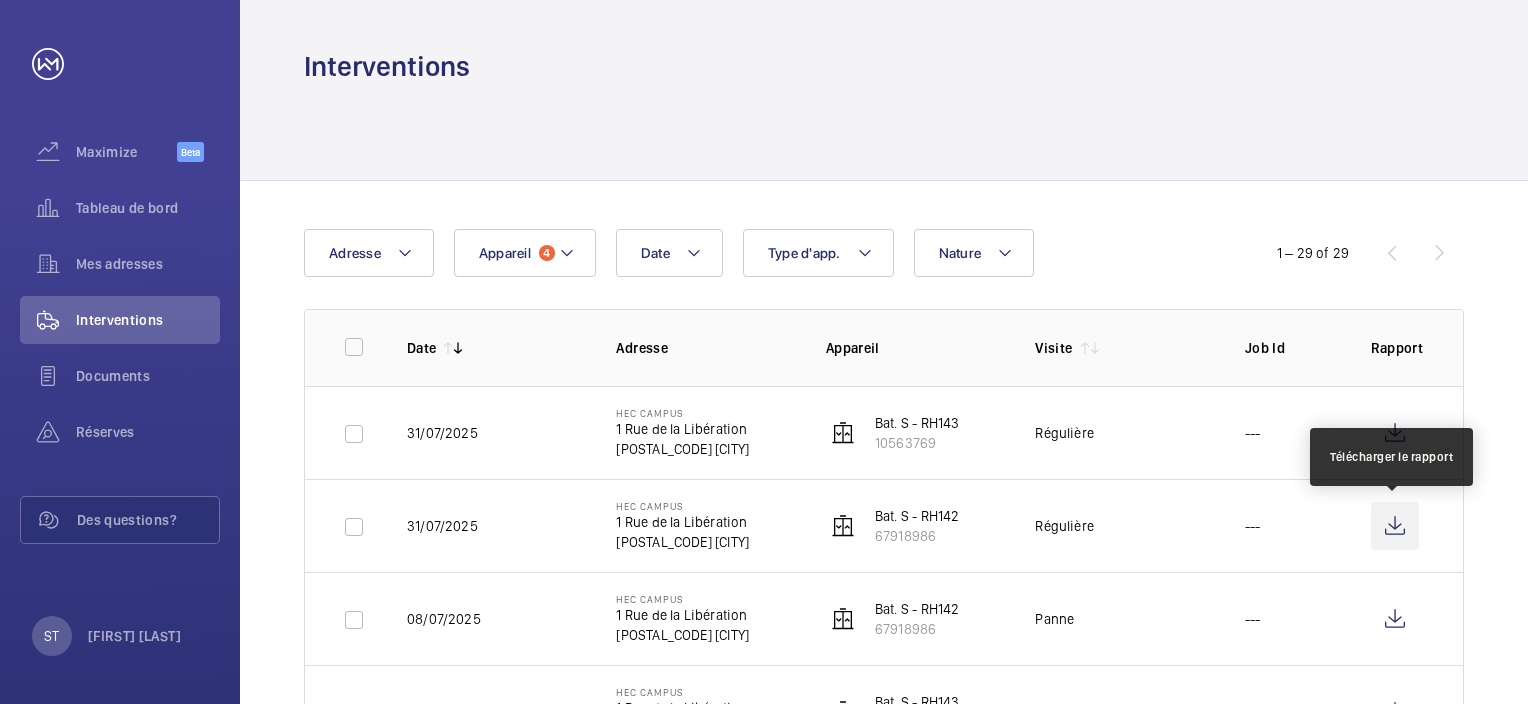 click 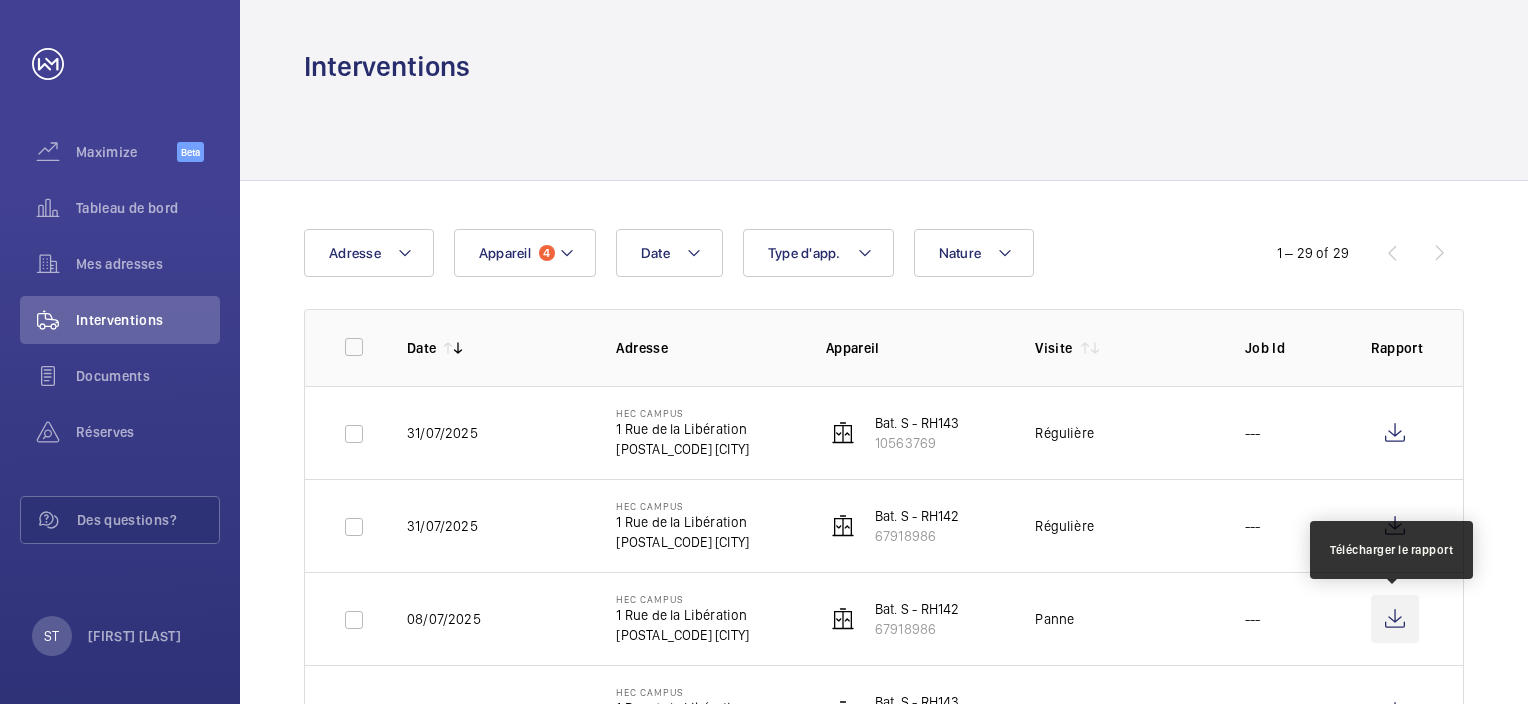 click 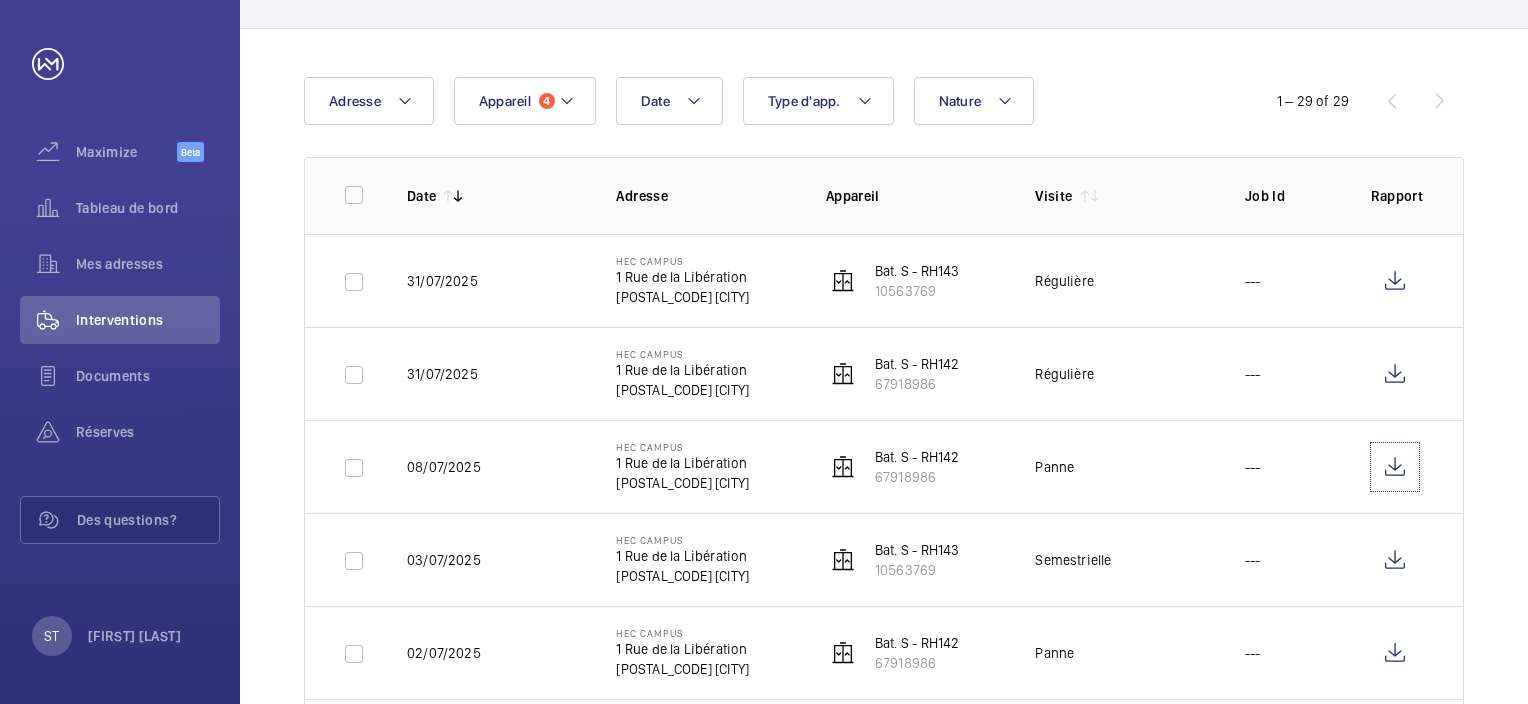scroll, scrollTop: 200, scrollLeft: 0, axis: vertical 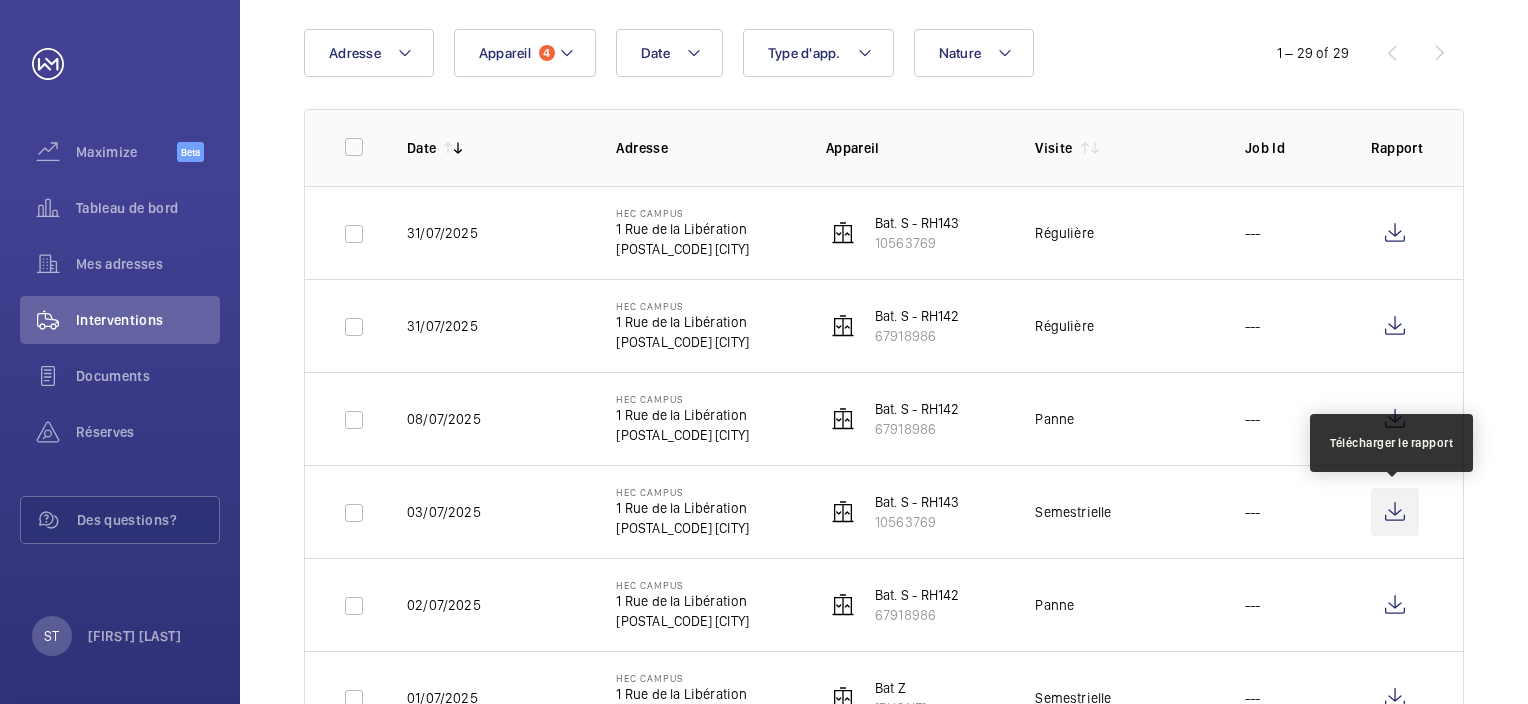 click 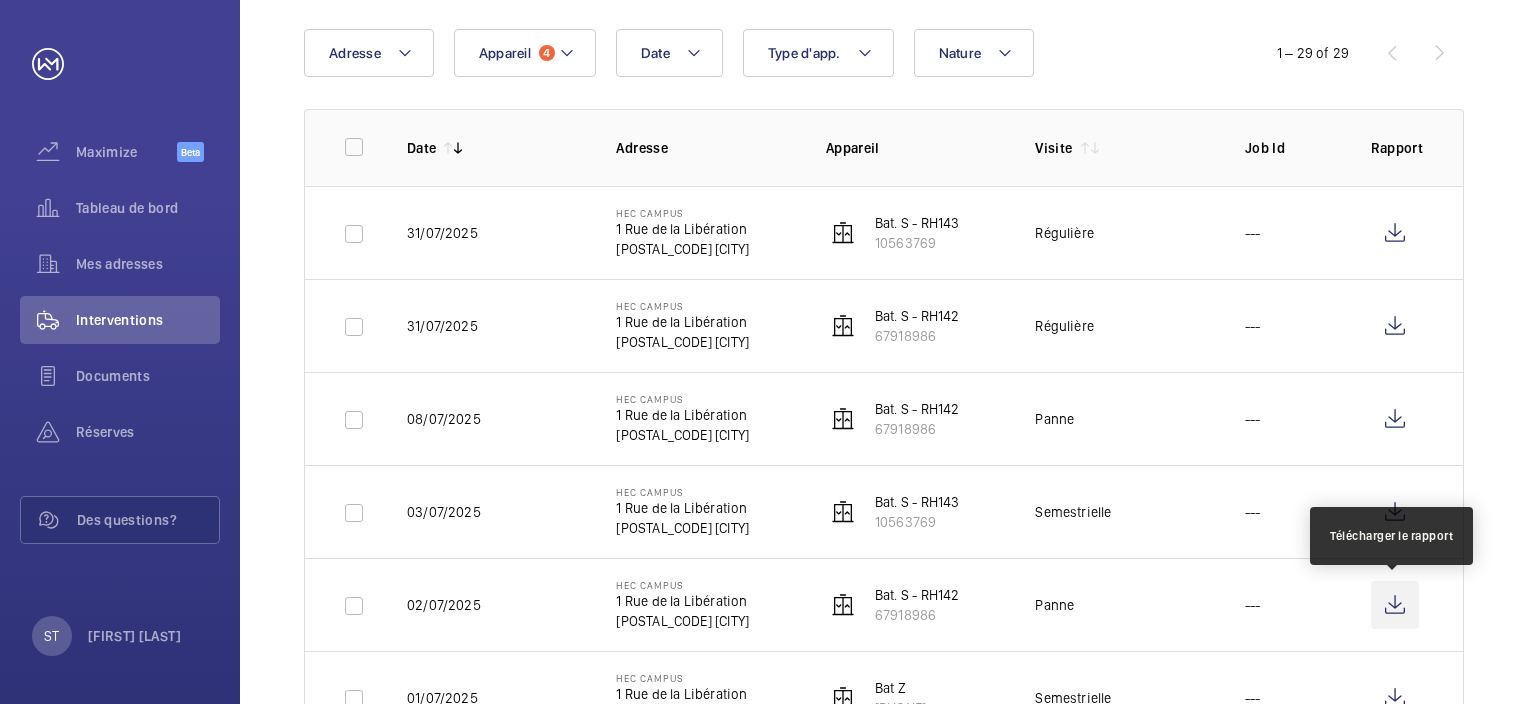 click 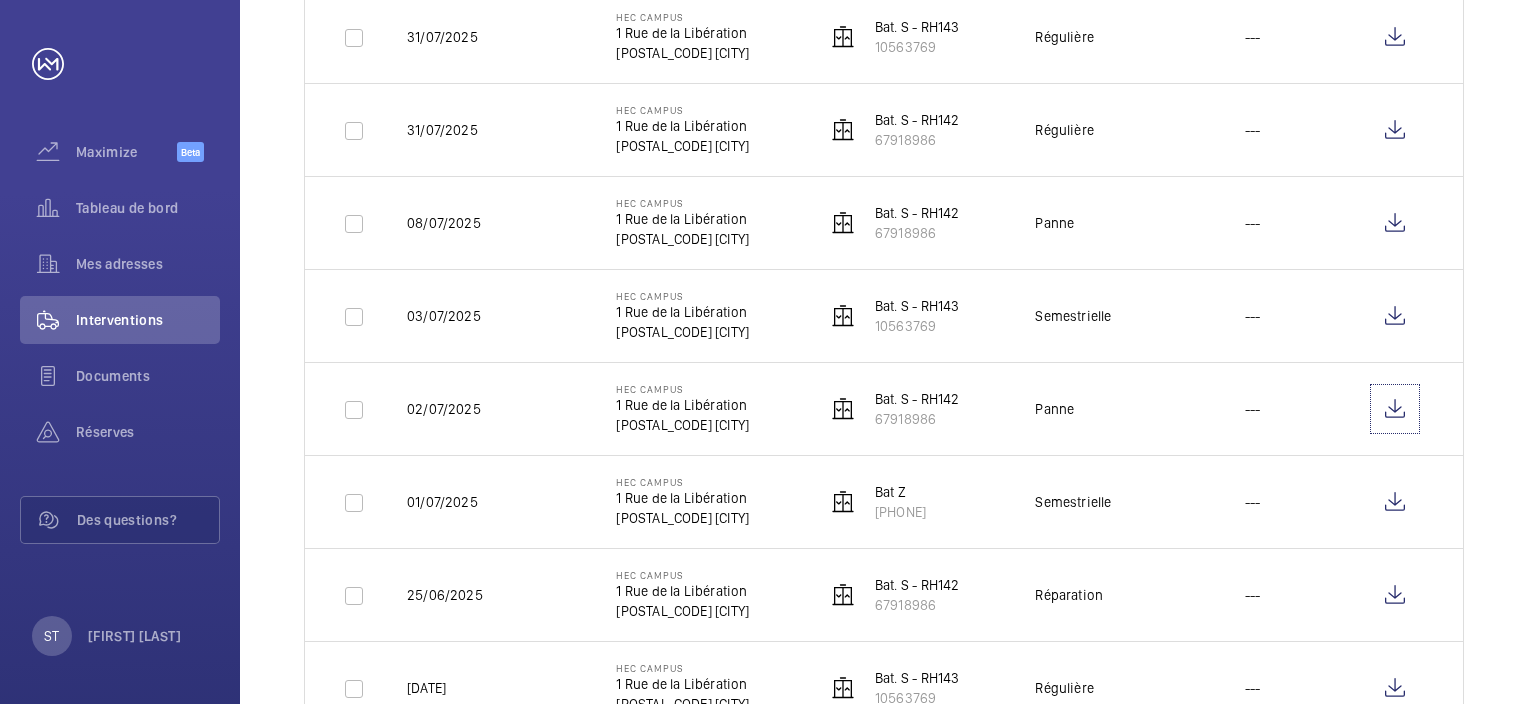 scroll, scrollTop: 400, scrollLeft: 0, axis: vertical 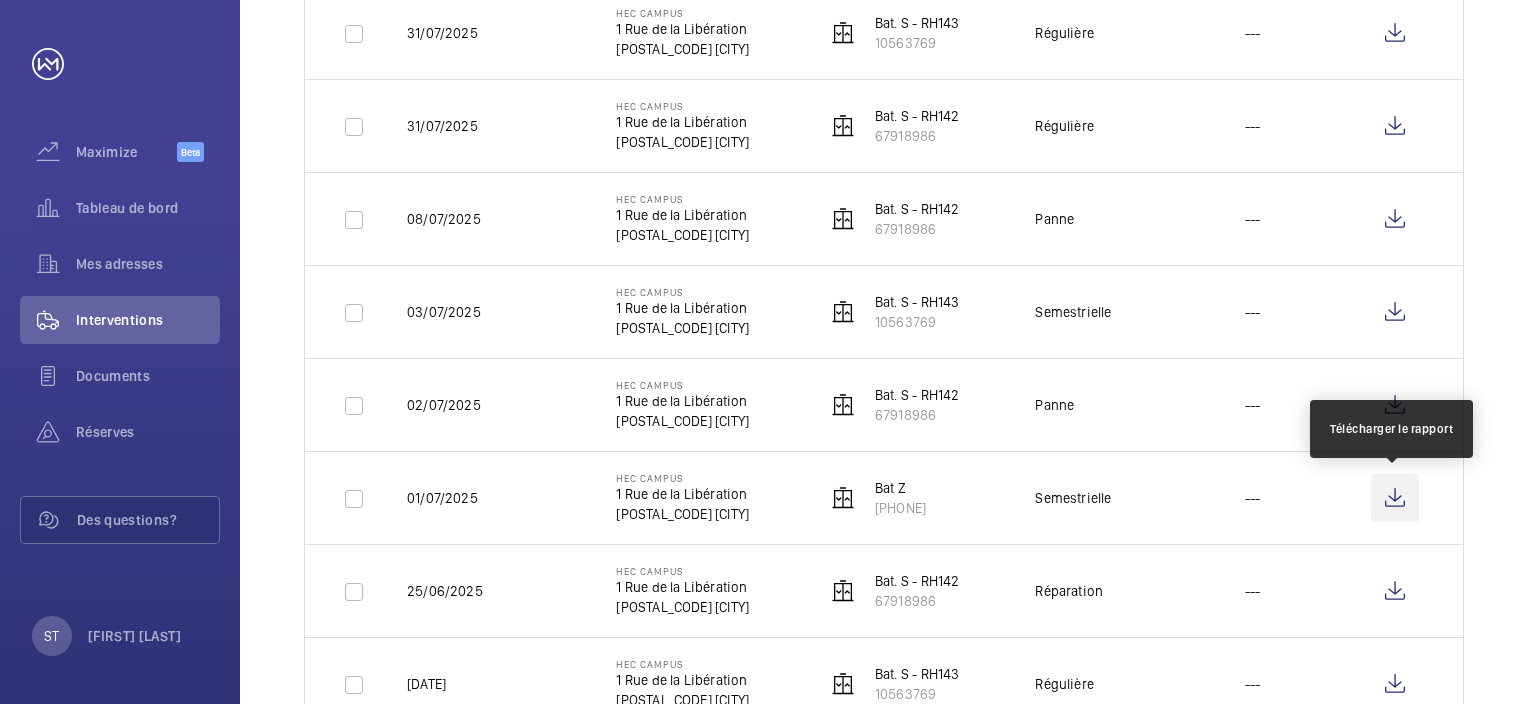 click 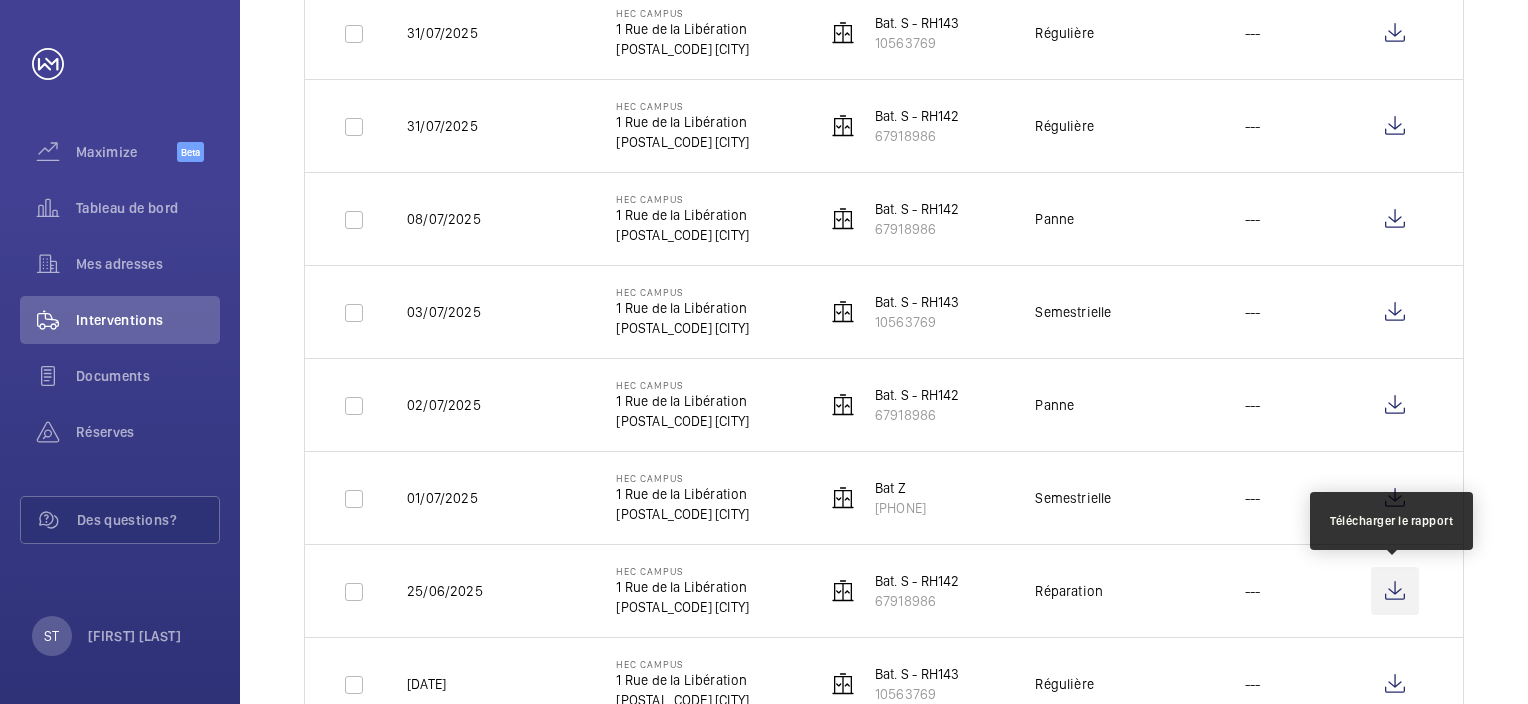 click 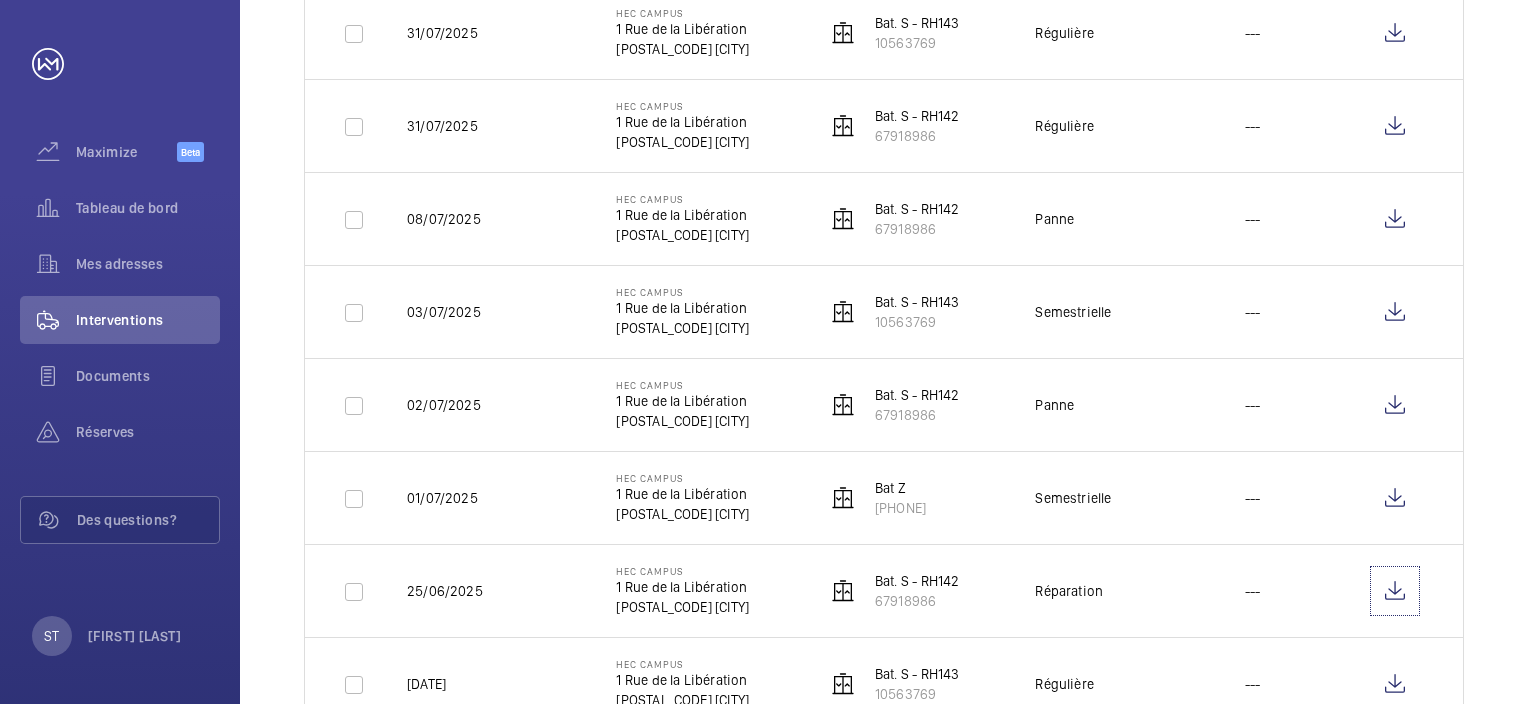 scroll, scrollTop: 500, scrollLeft: 0, axis: vertical 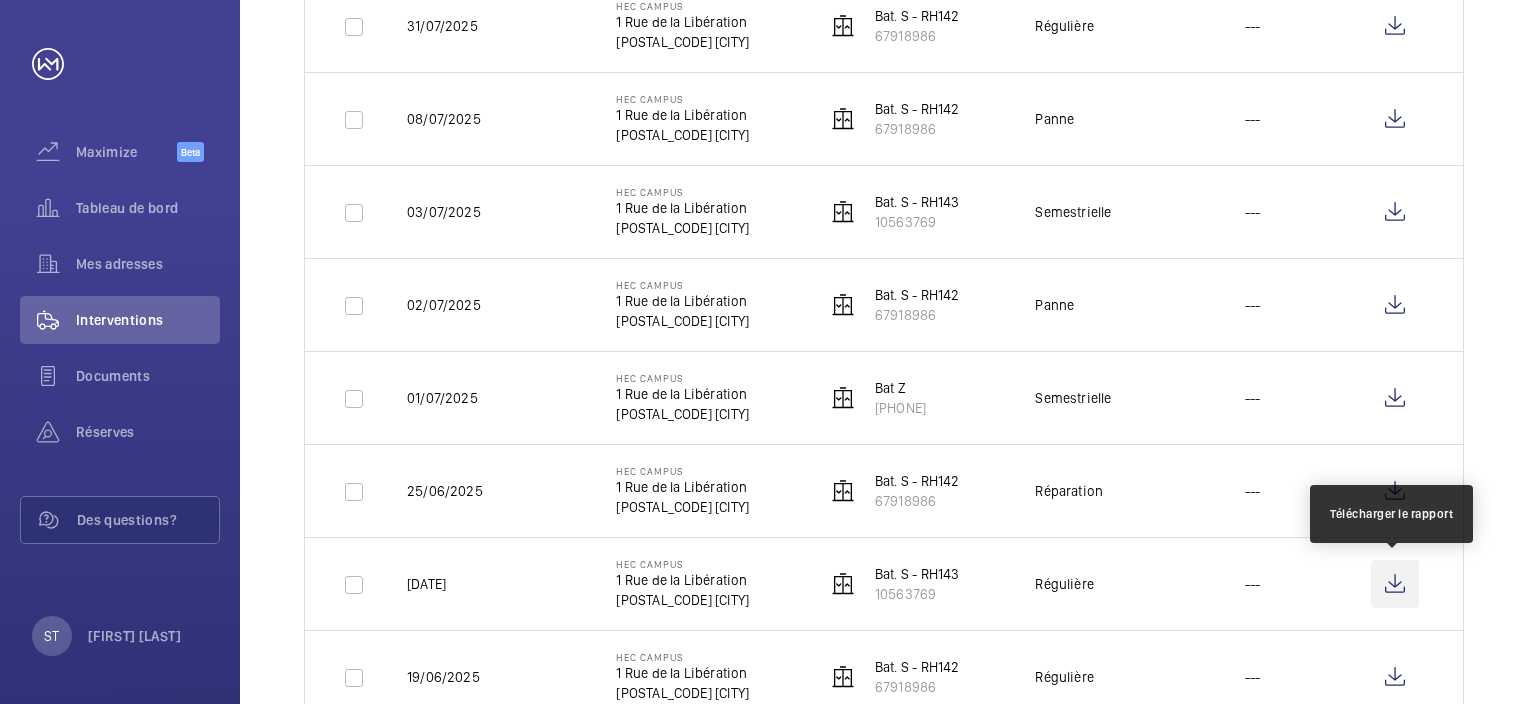 click 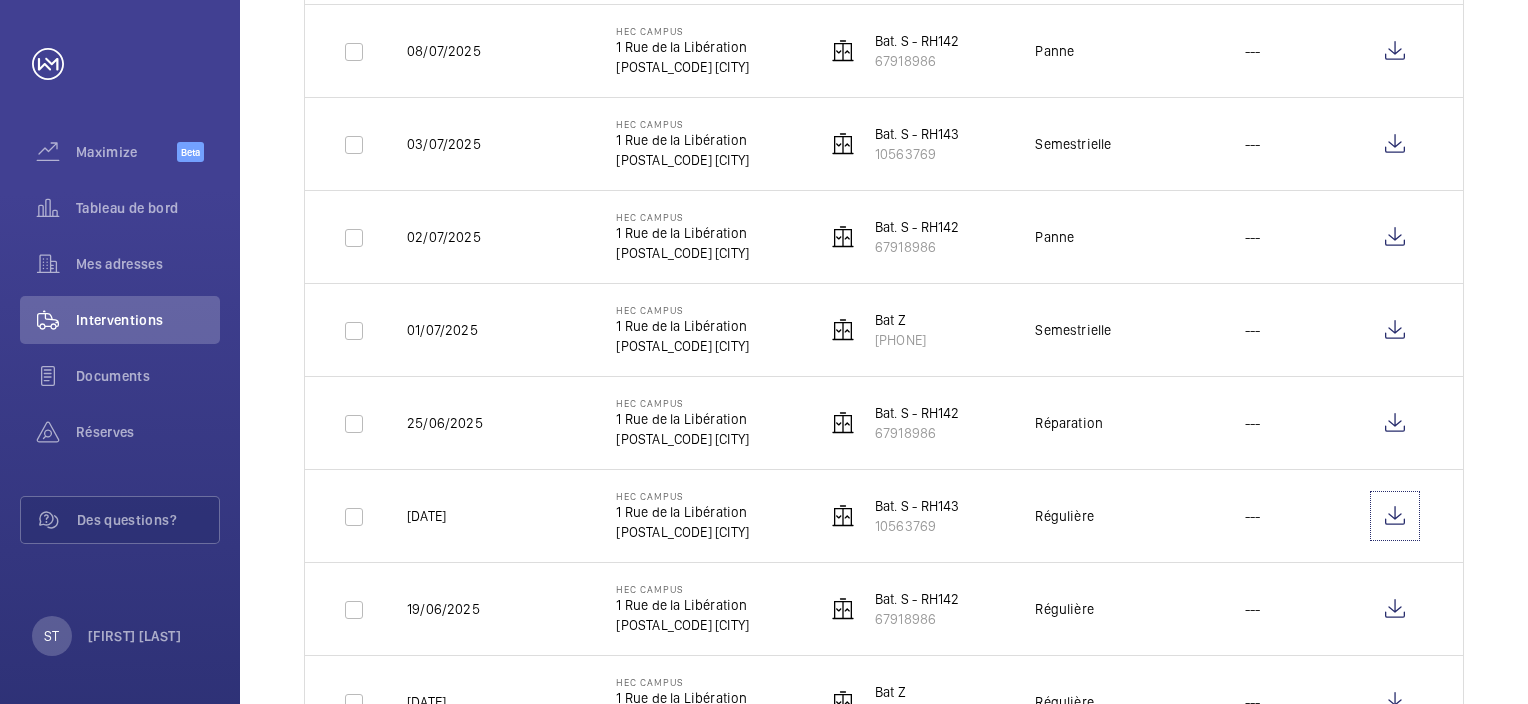 scroll, scrollTop: 700, scrollLeft: 0, axis: vertical 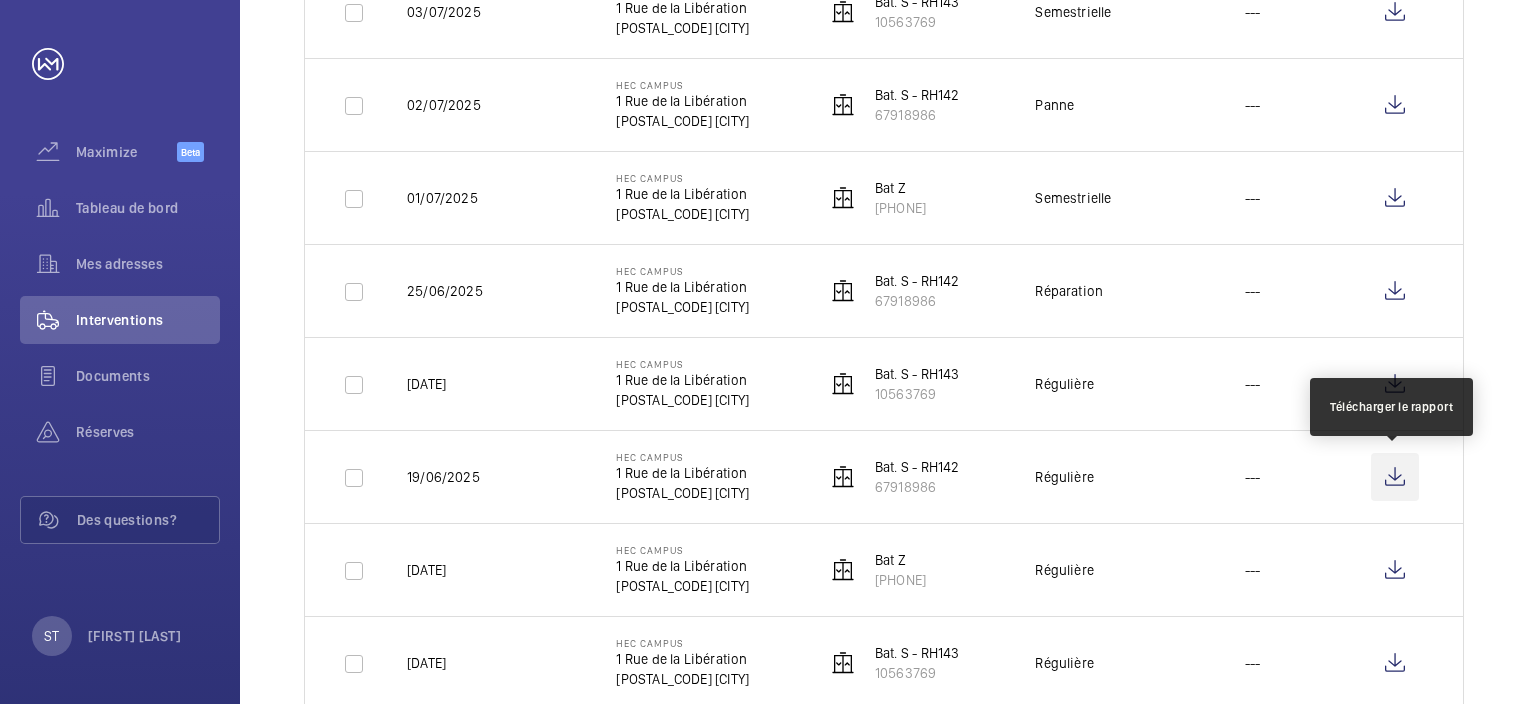 click 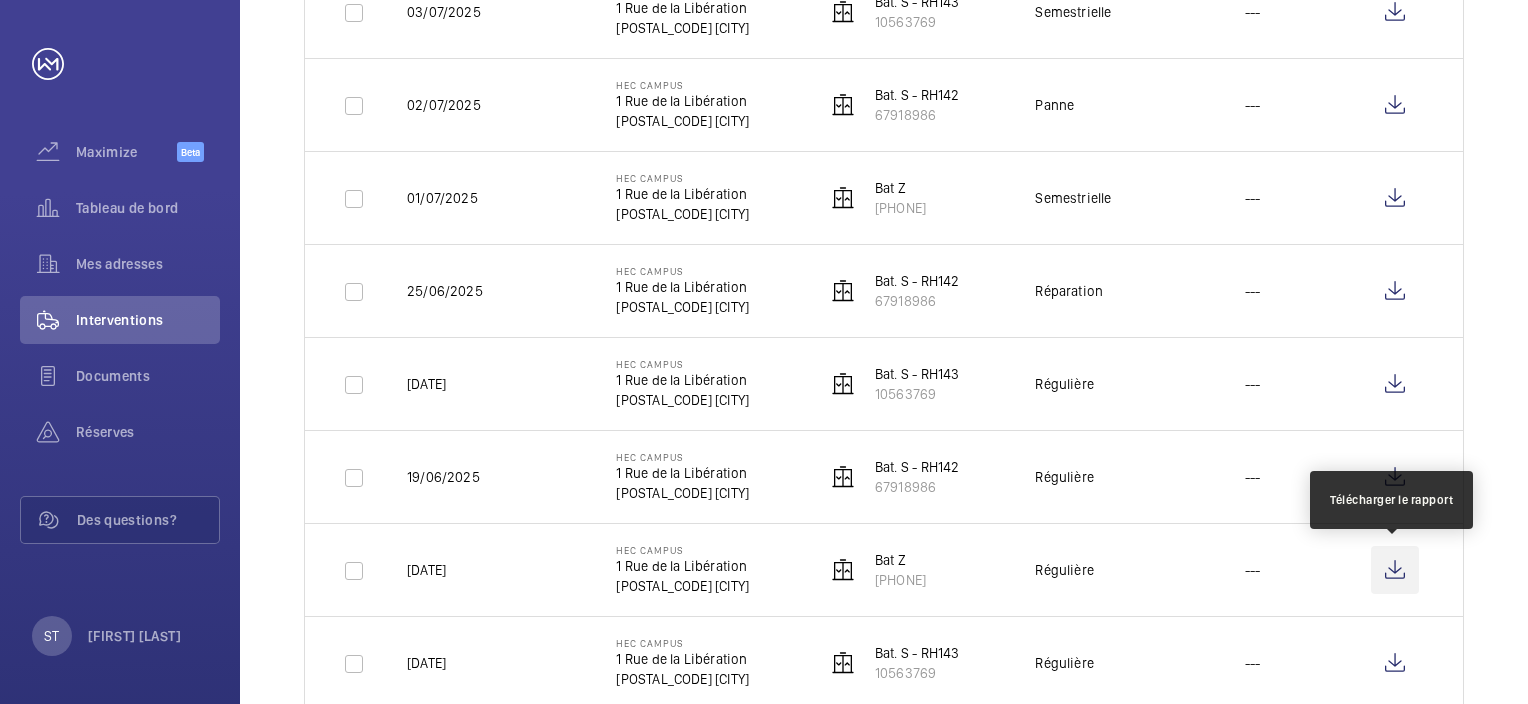 click 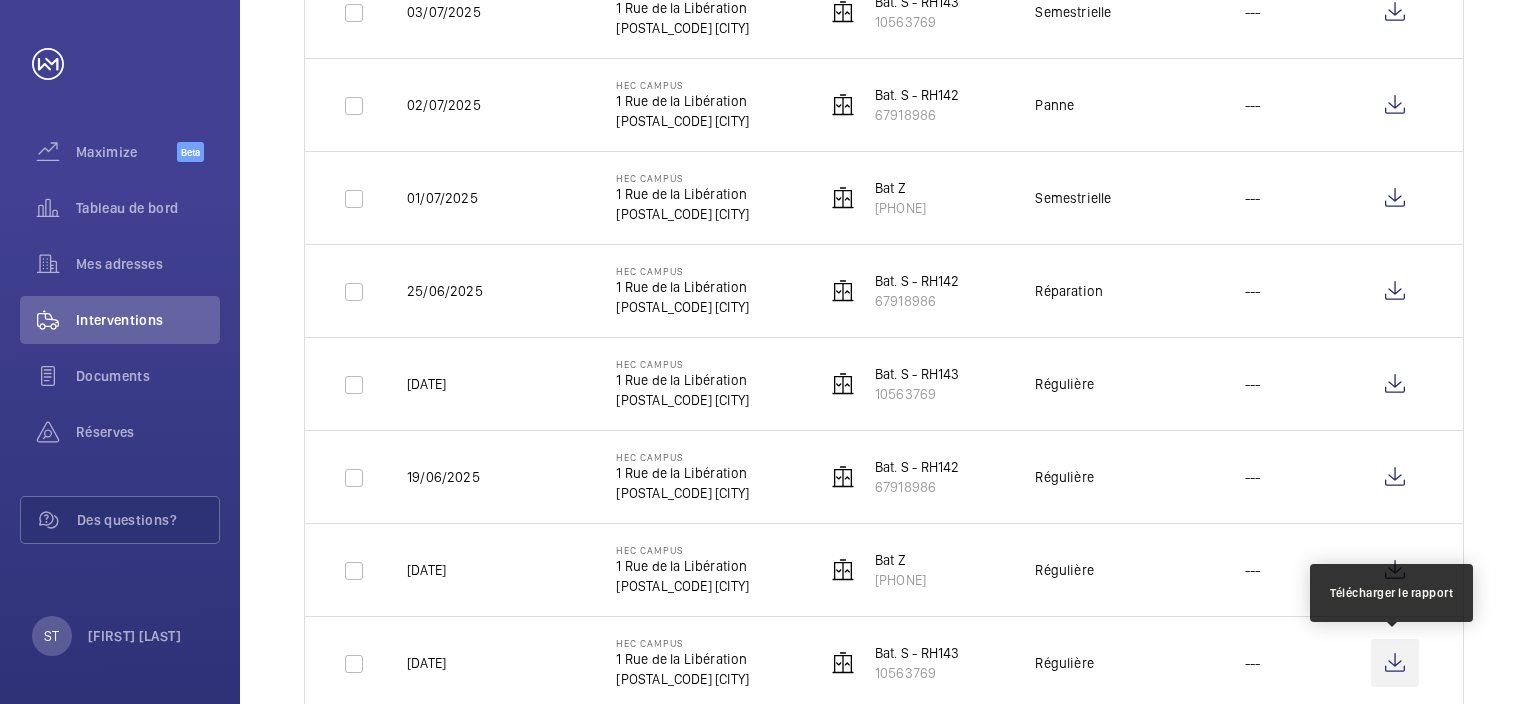 click 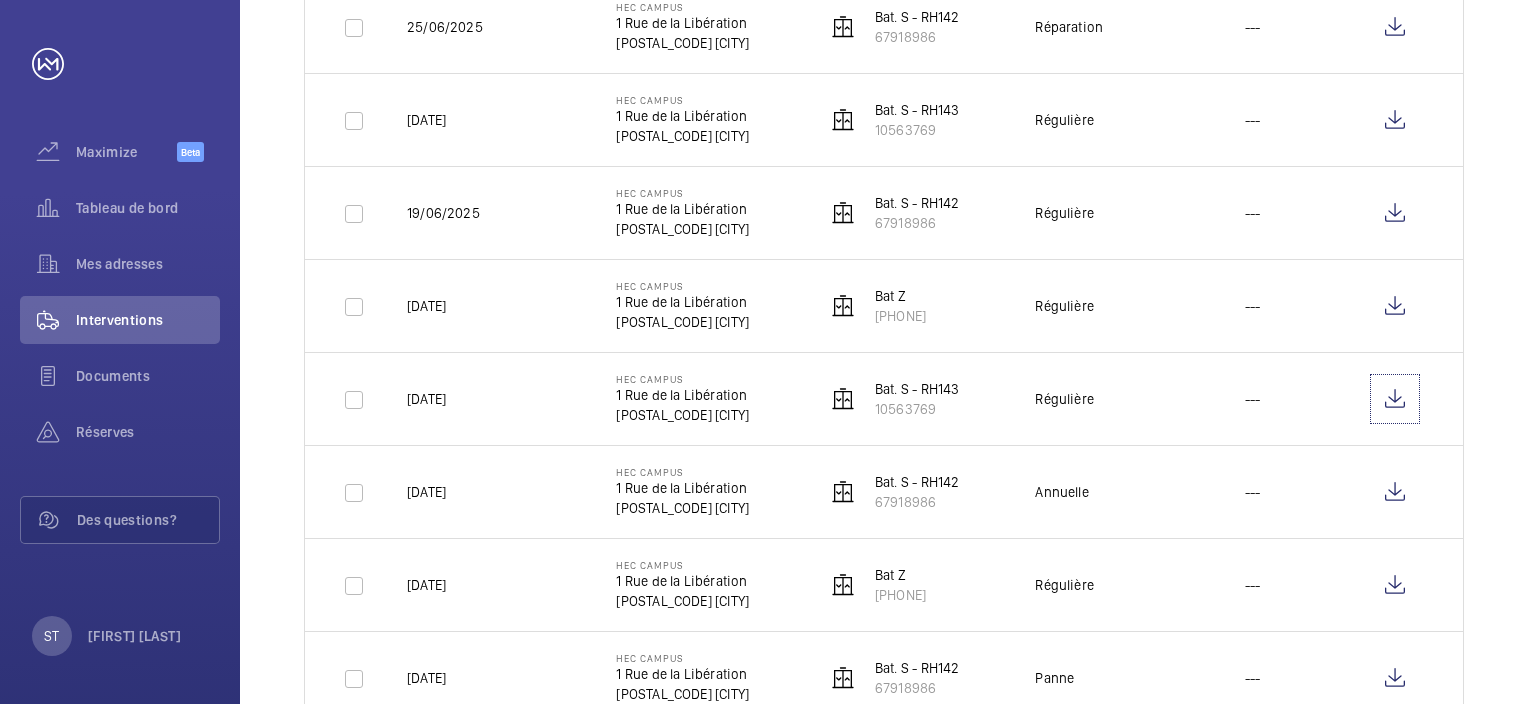 scroll, scrollTop: 1000, scrollLeft: 0, axis: vertical 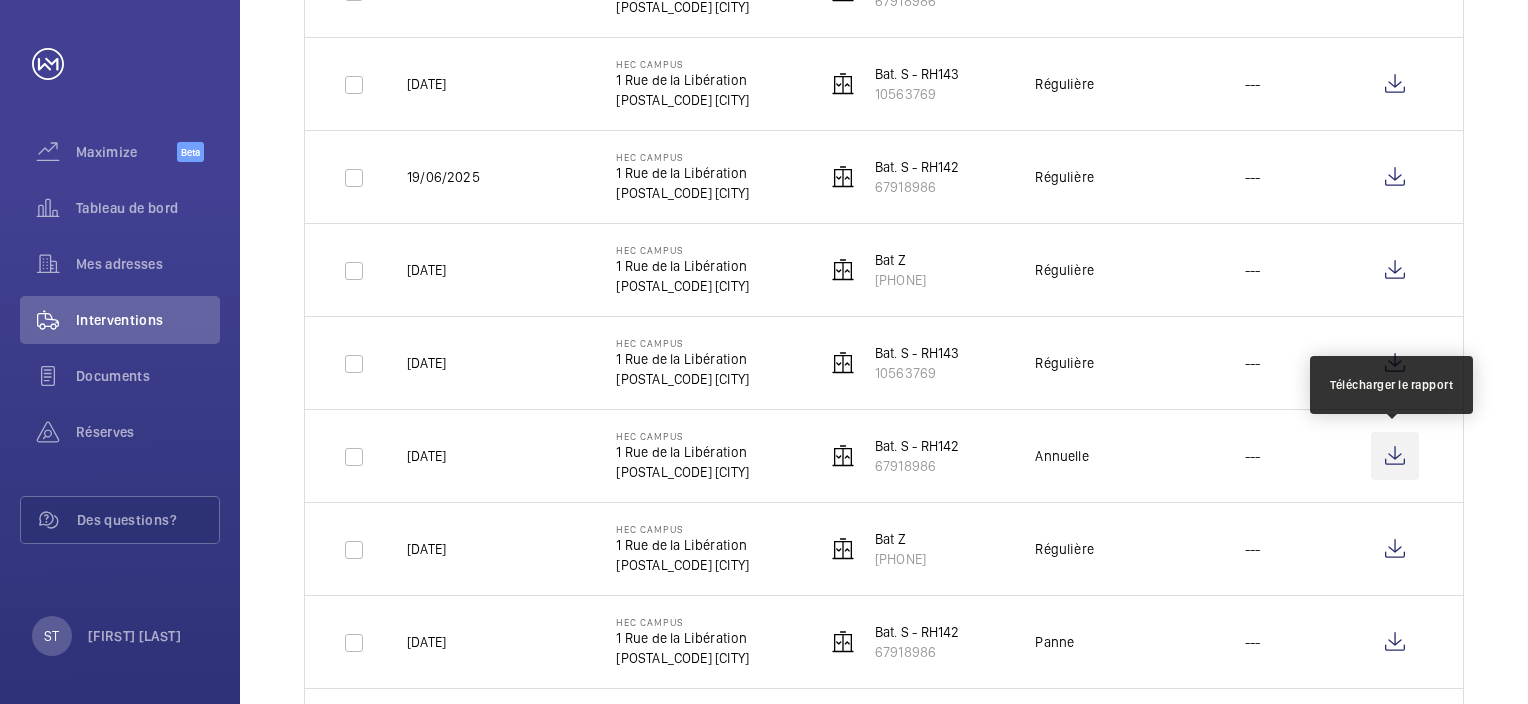 click 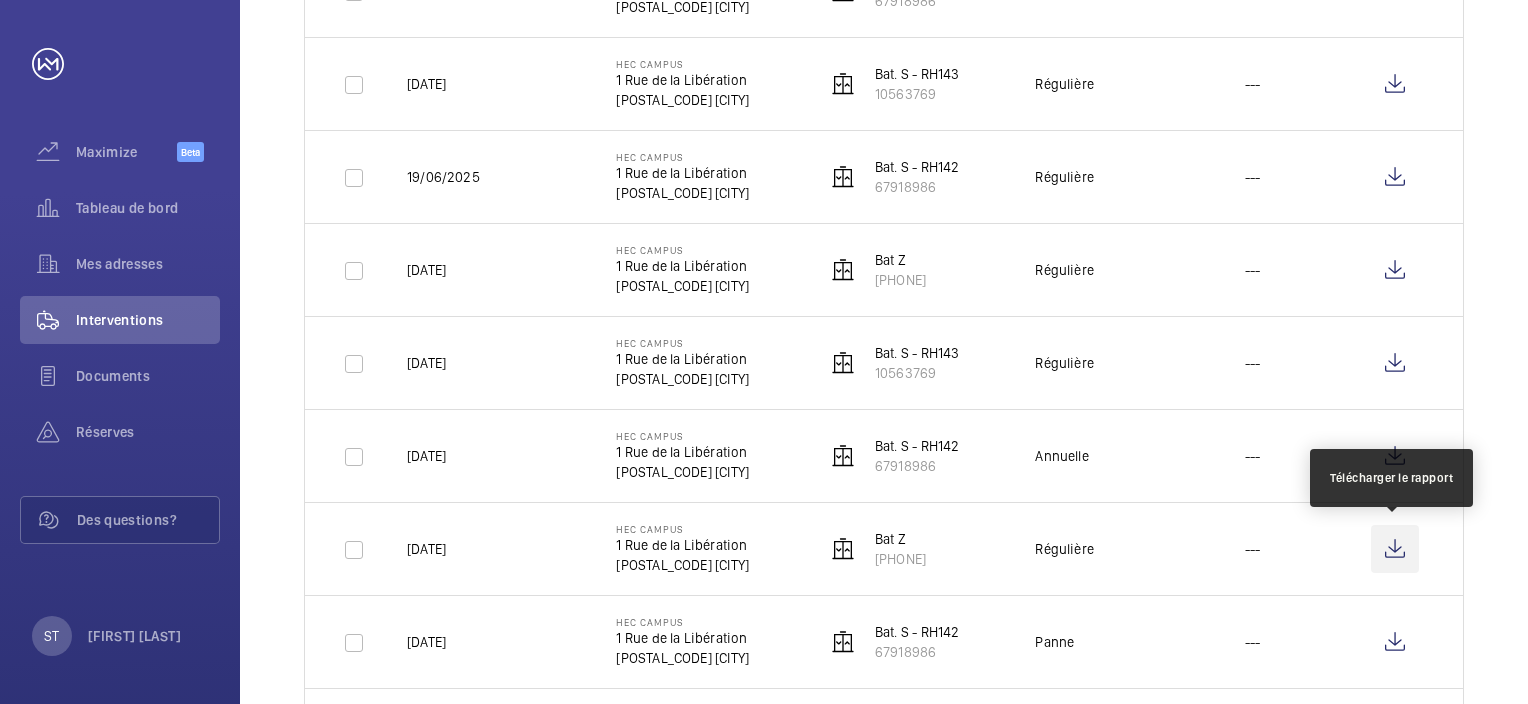 click 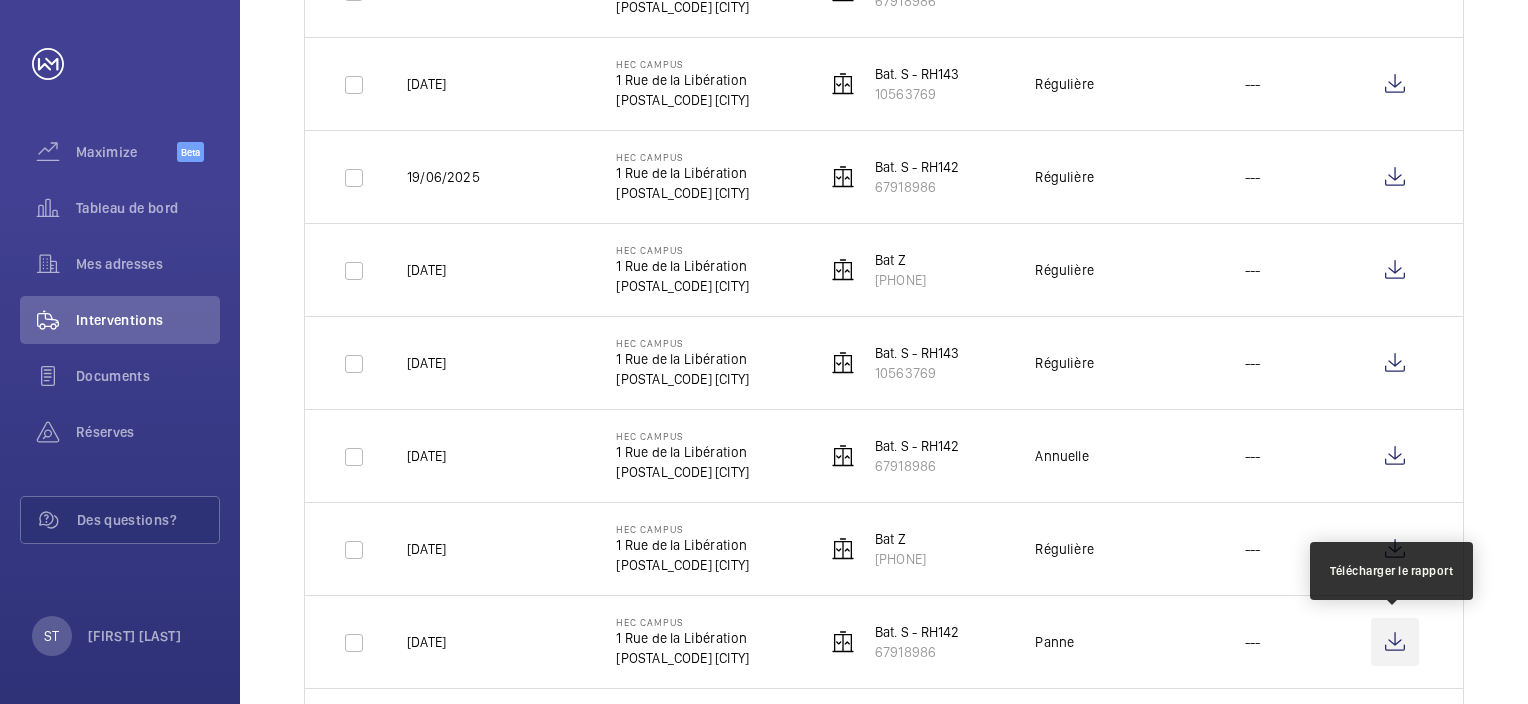 click 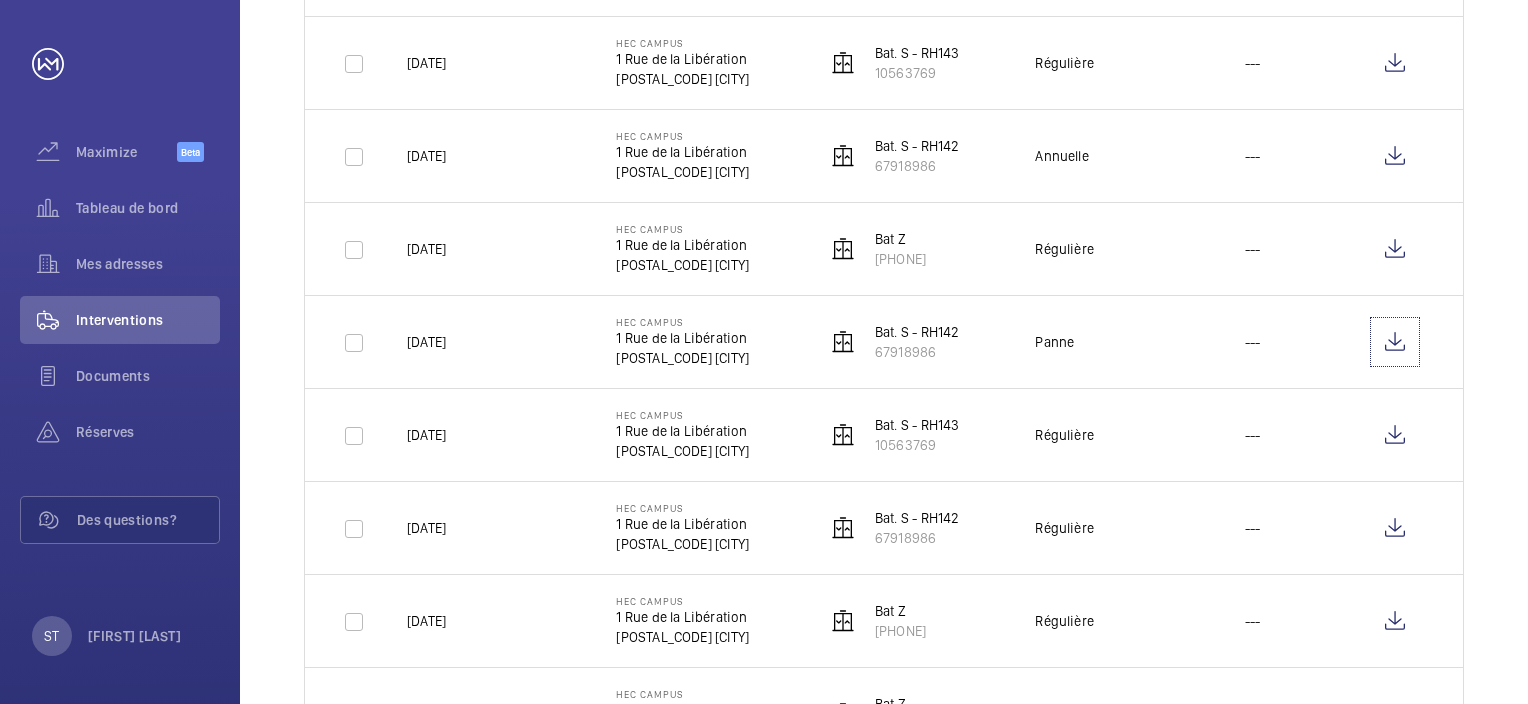 scroll, scrollTop: 1400, scrollLeft: 0, axis: vertical 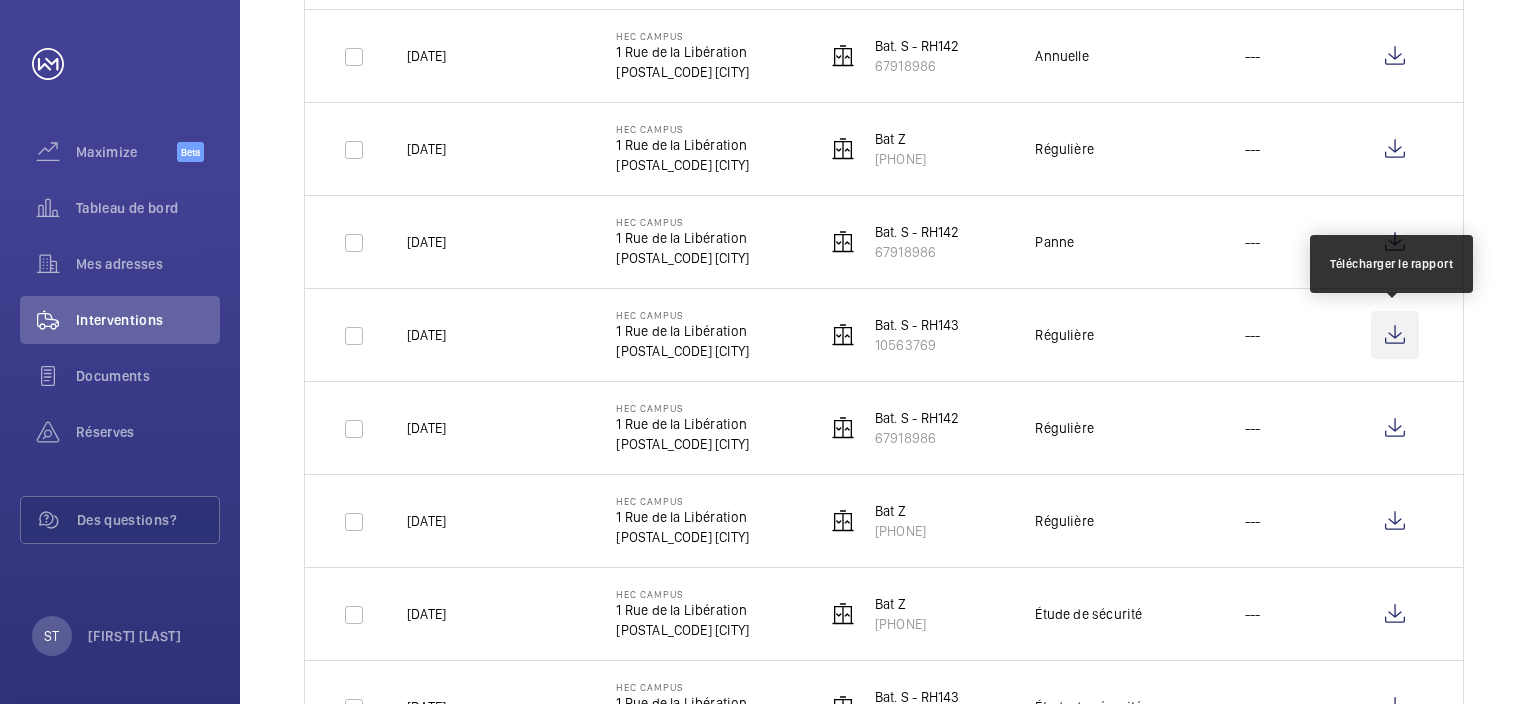 click 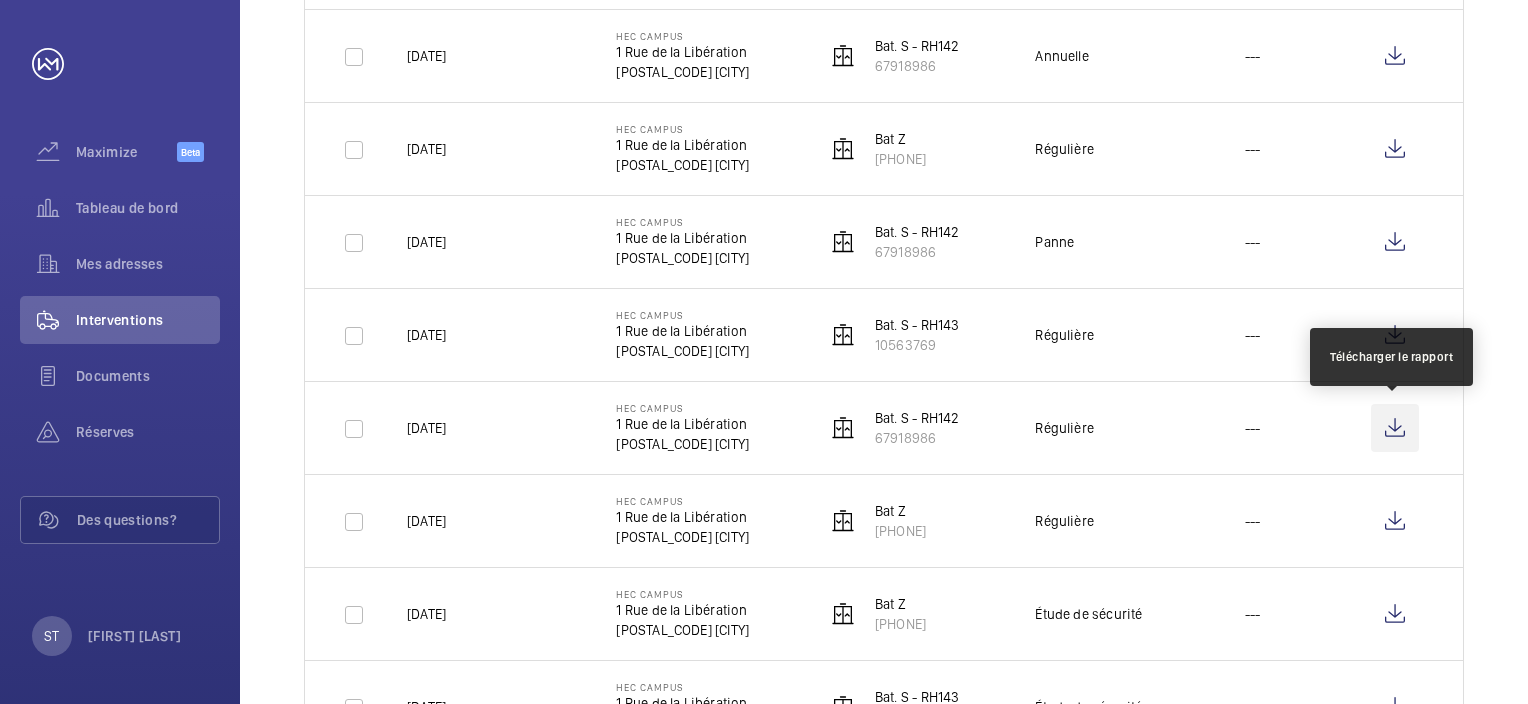 click 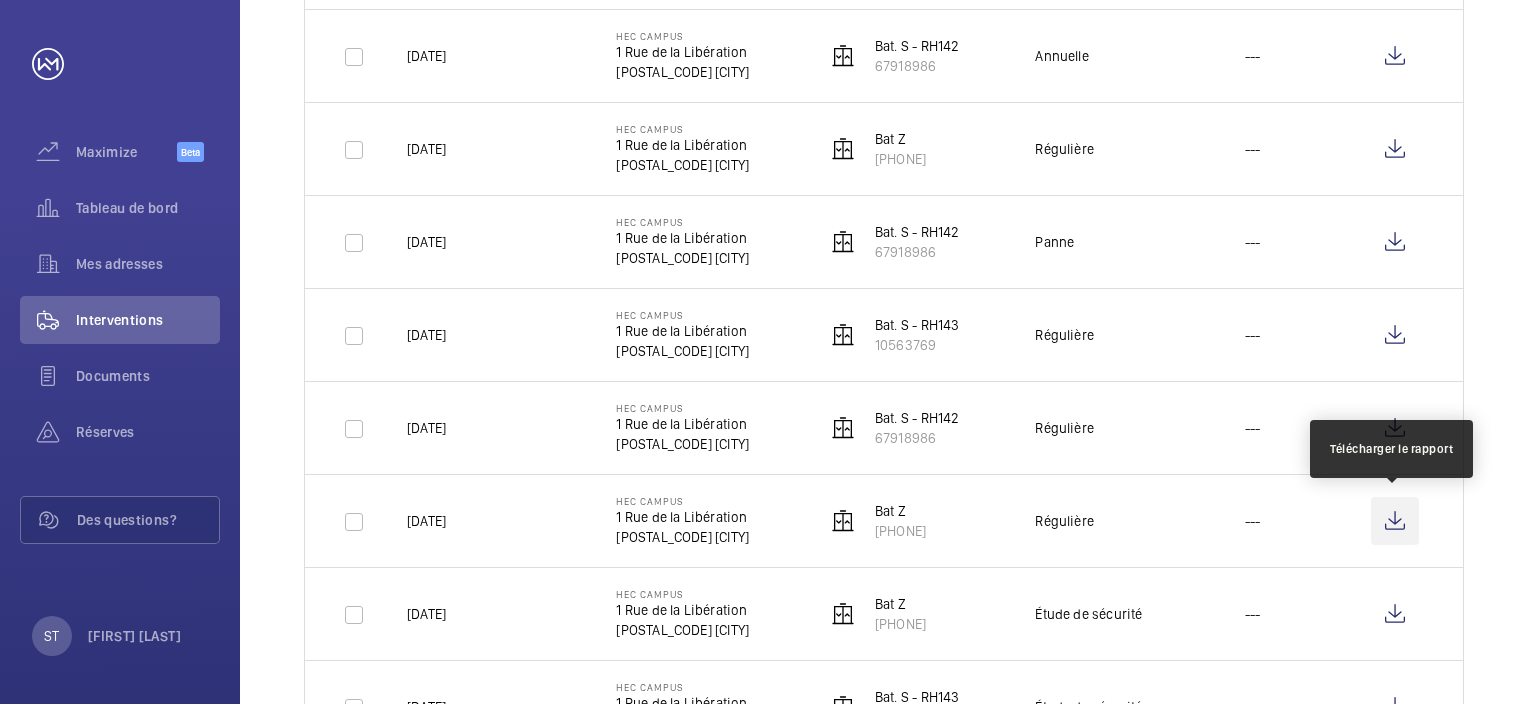 click 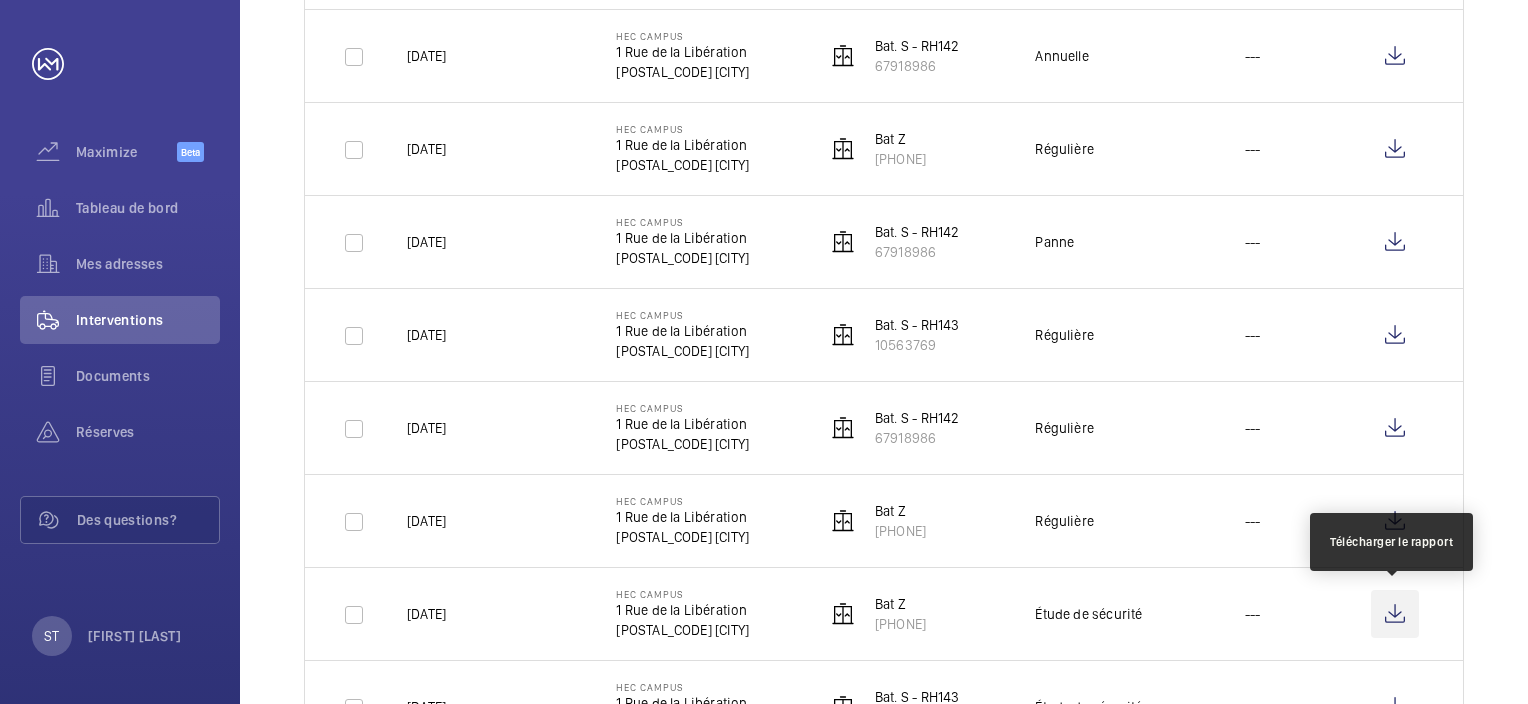 click 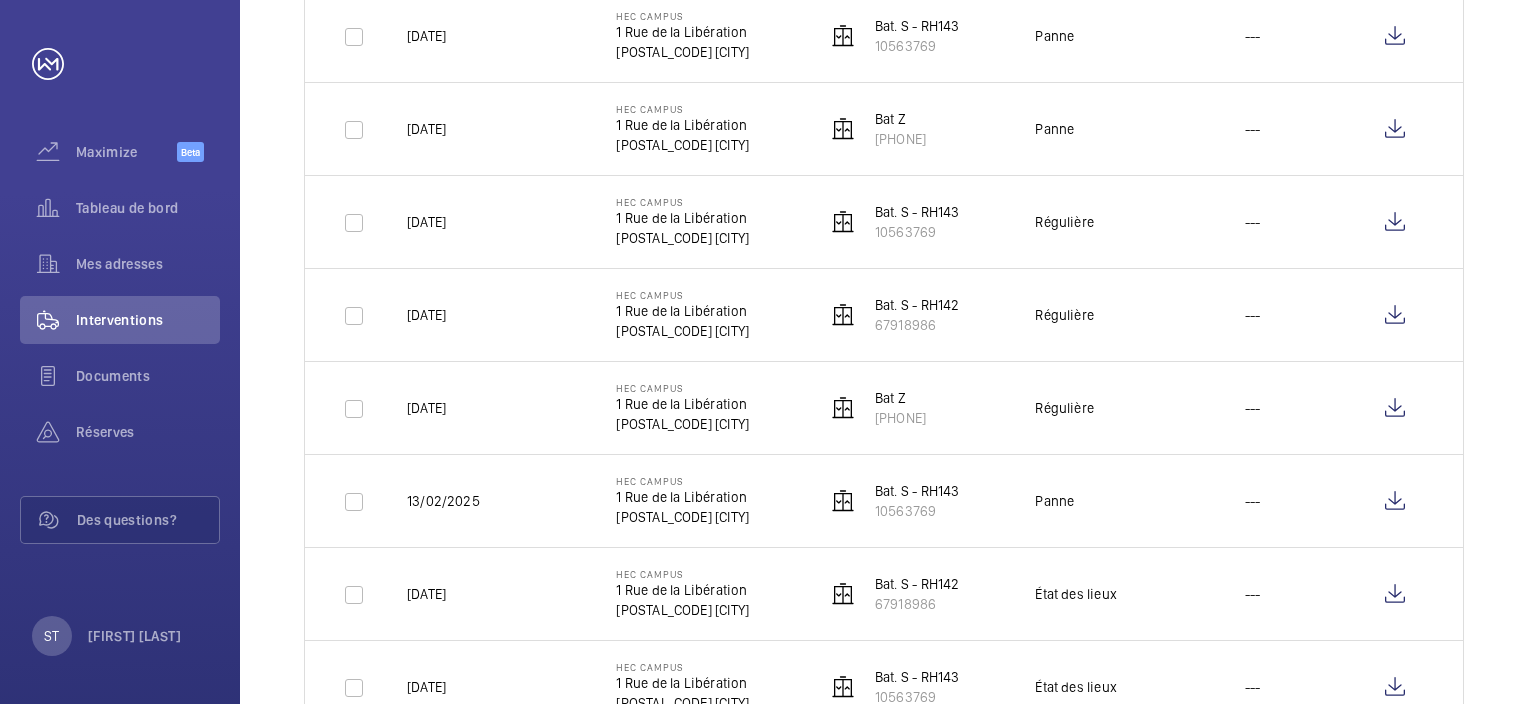 scroll, scrollTop: 2221, scrollLeft: 0, axis: vertical 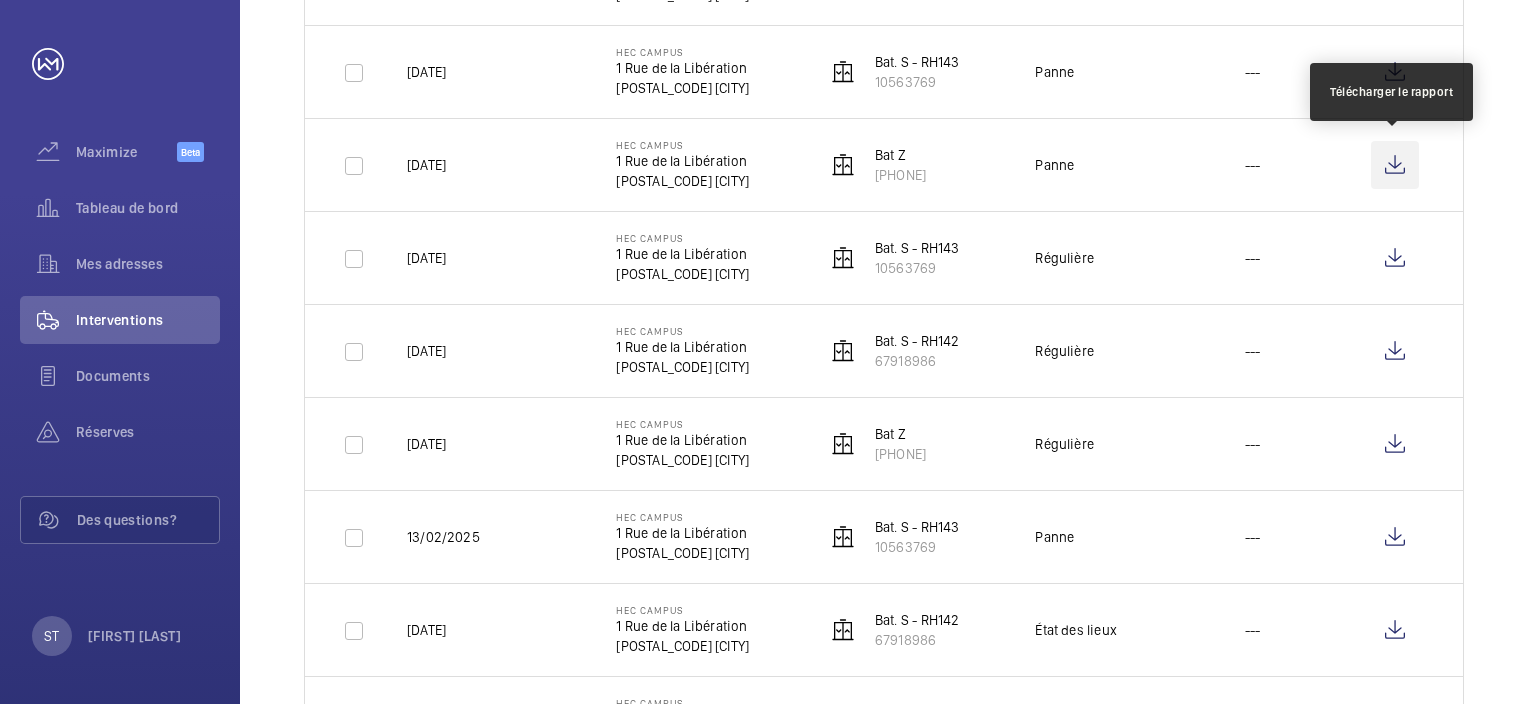 click 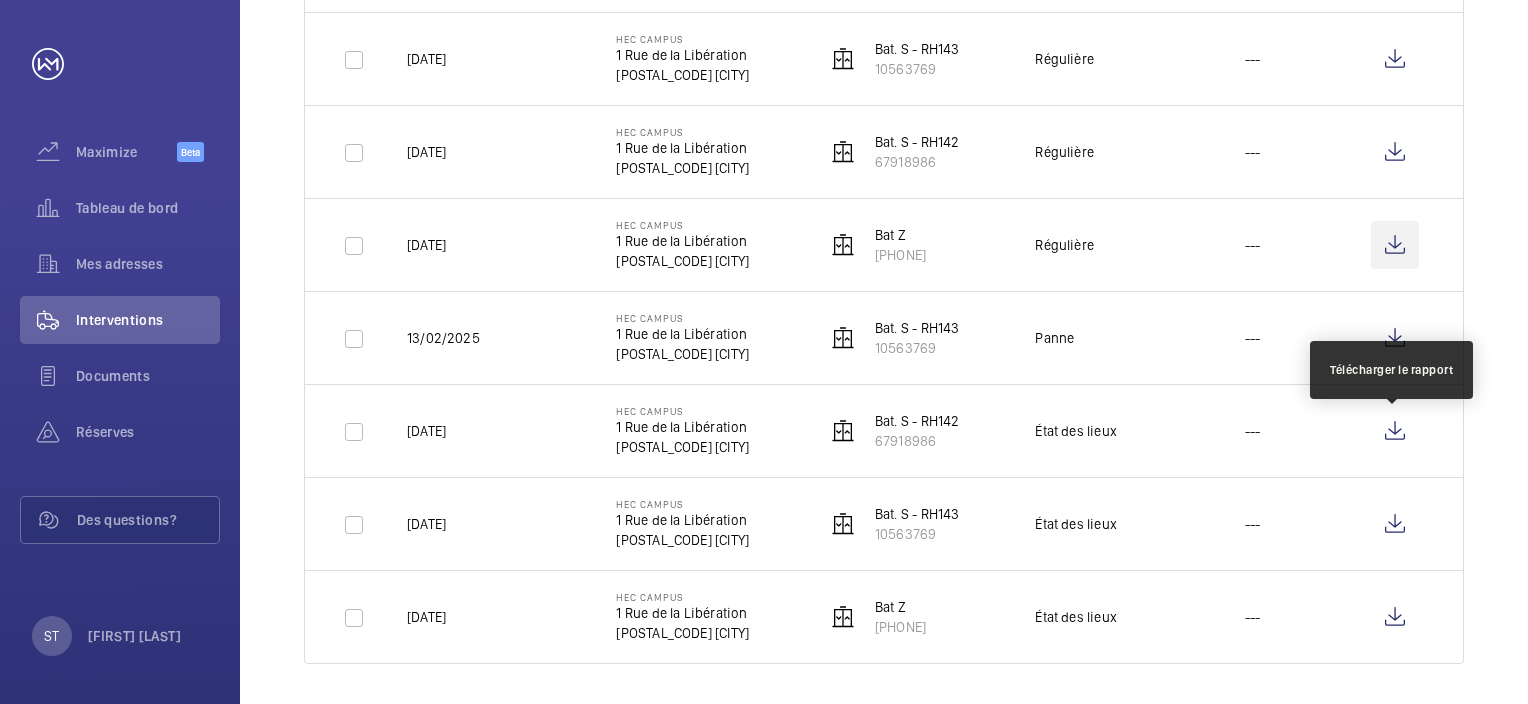 scroll, scrollTop: 2421, scrollLeft: 0, axis: vertical 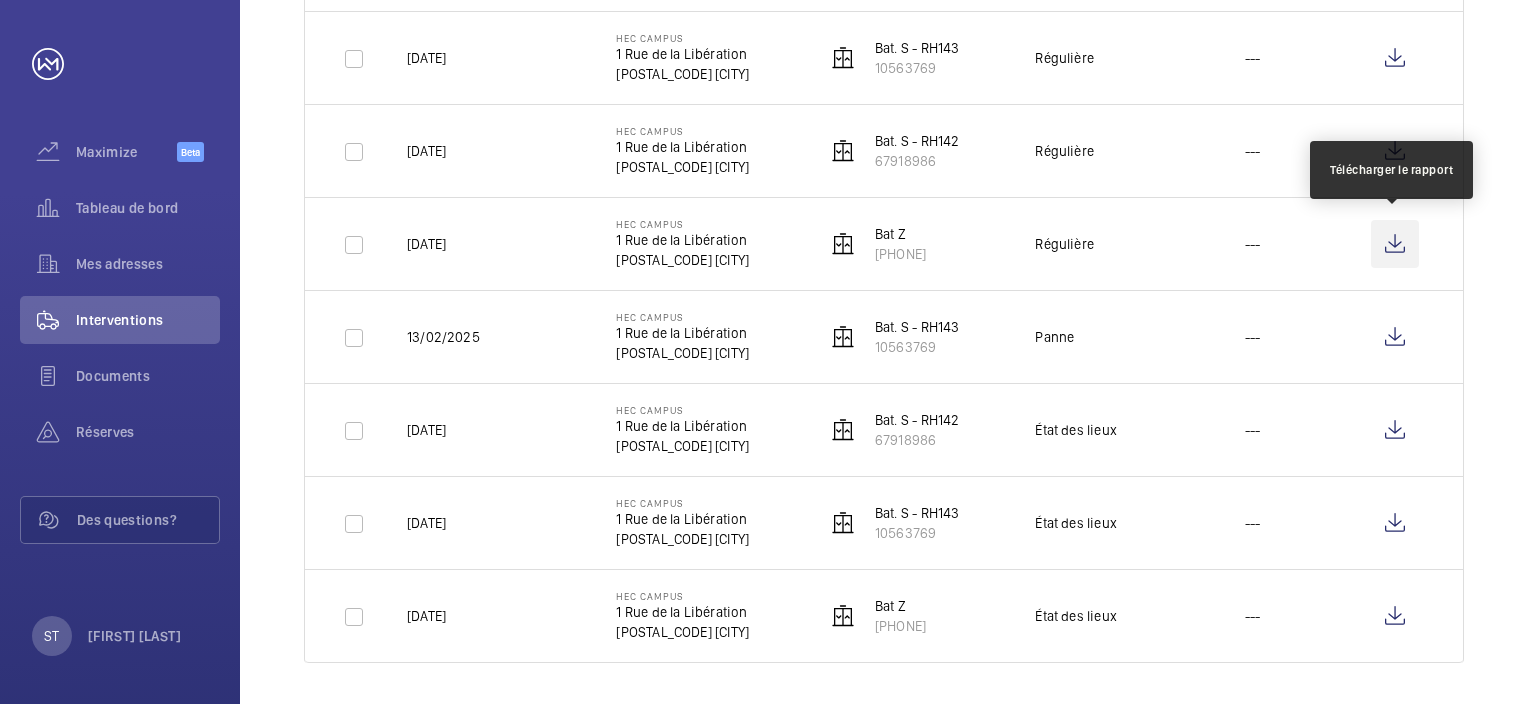 click 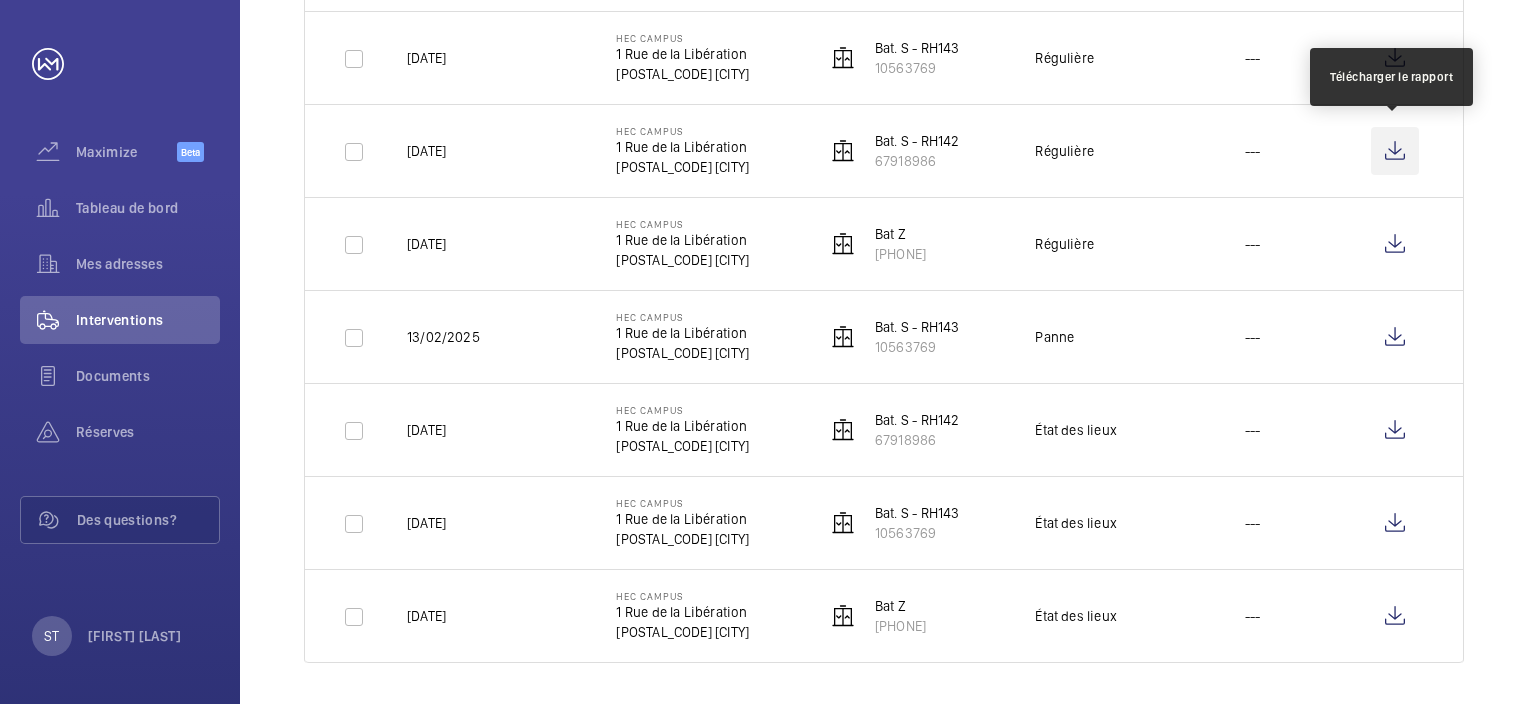 click 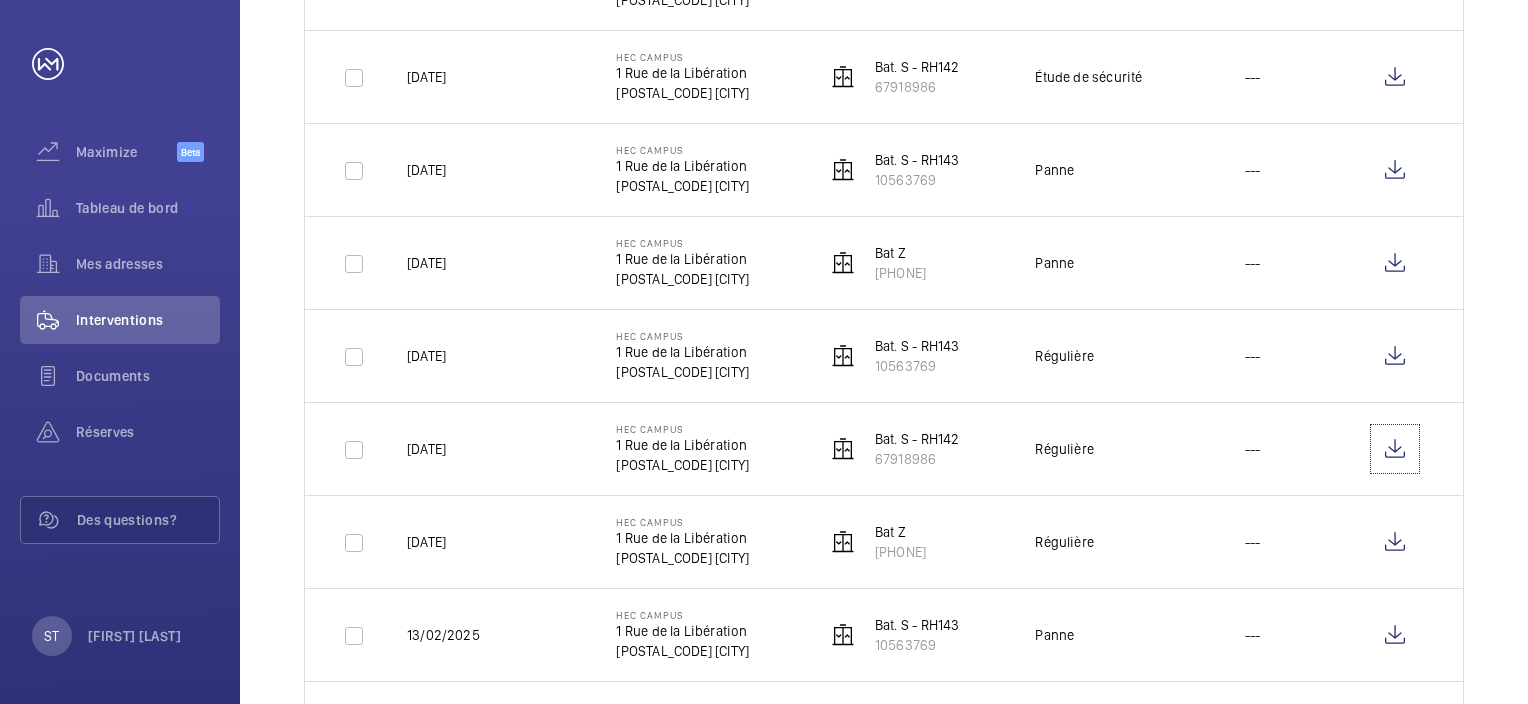 scroll, scrollTop: 2121, scrollLeft: 0, axis: vertical 